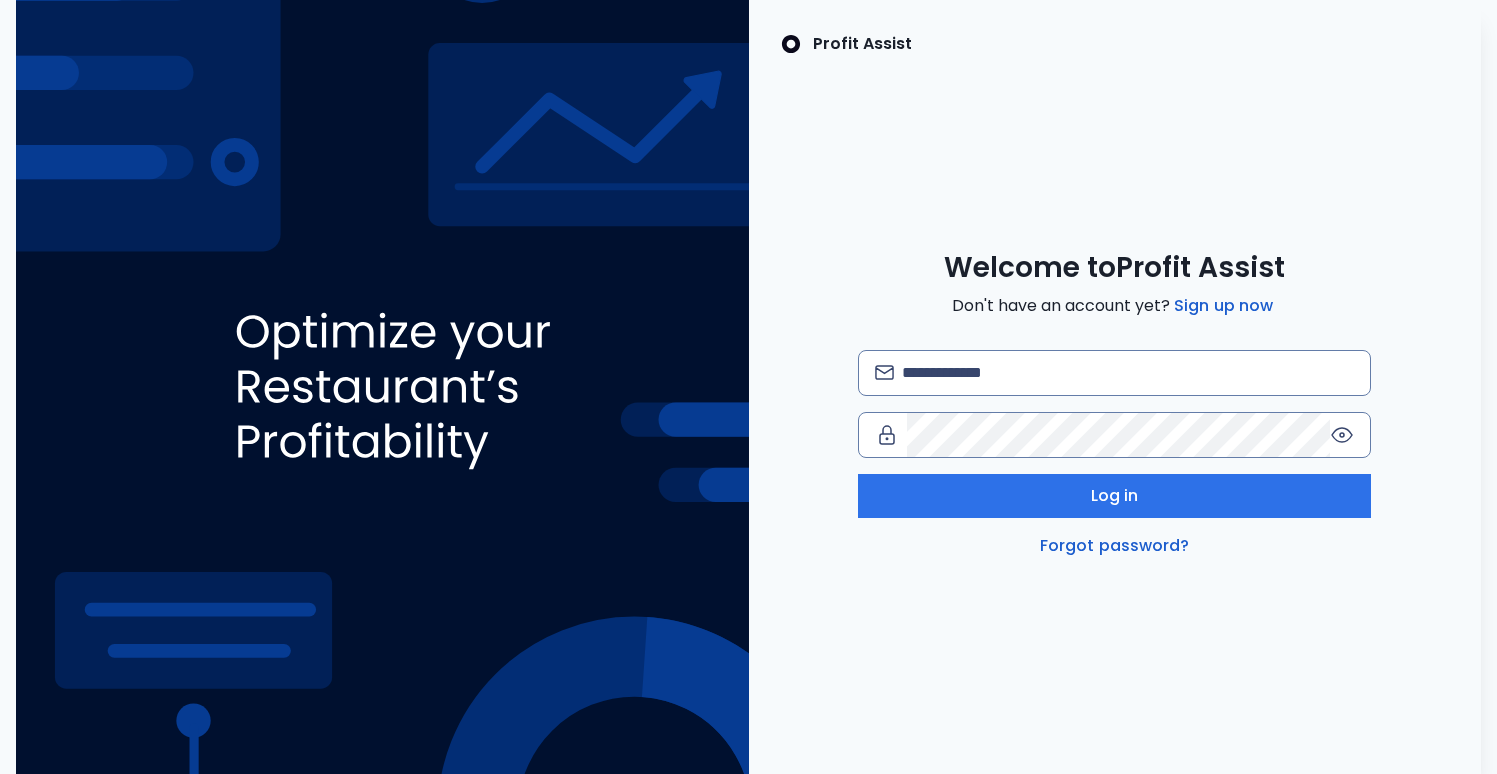 scroll, scrollTop: 0, scrollLeft: 0, axis: both 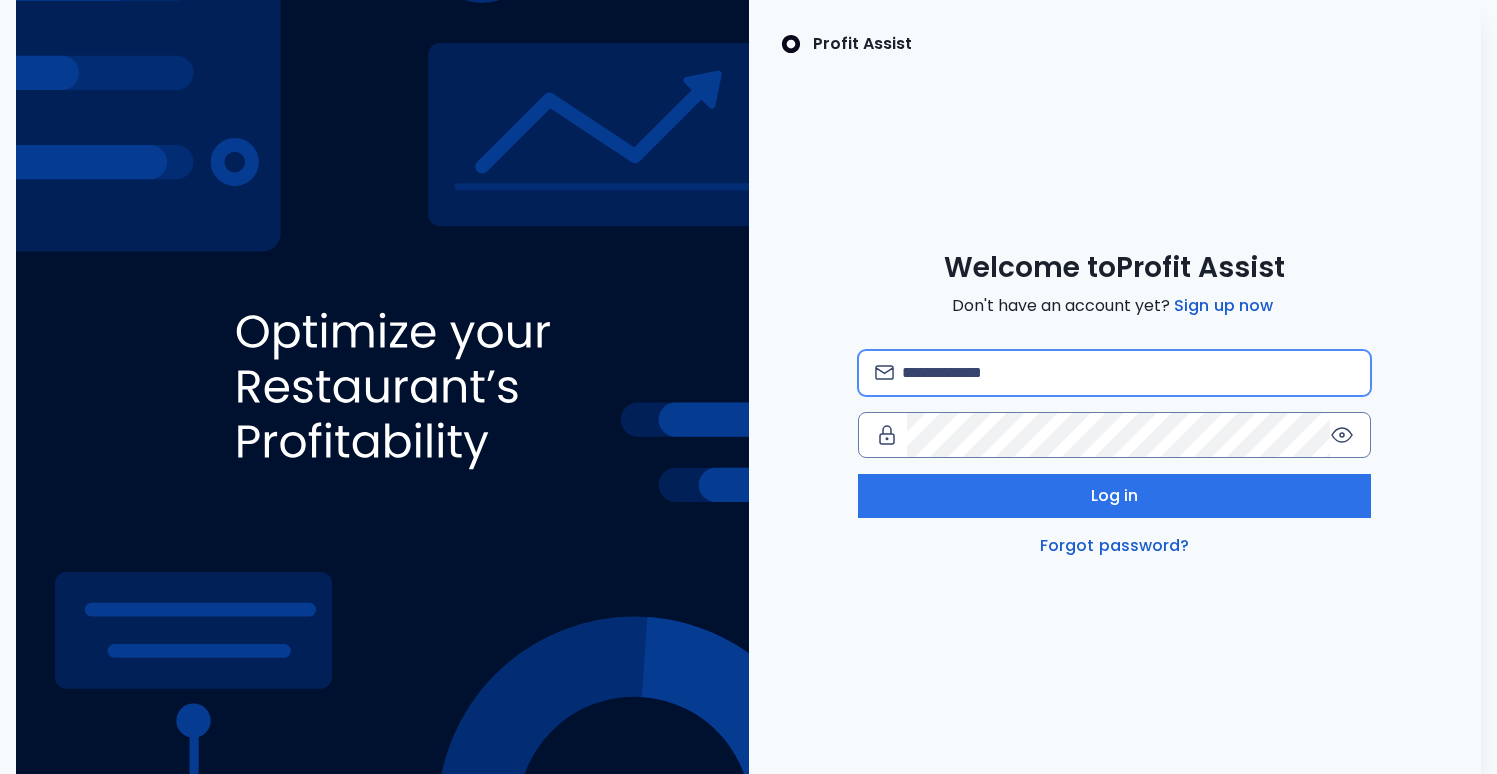 click at bounding box center [1128, 373] 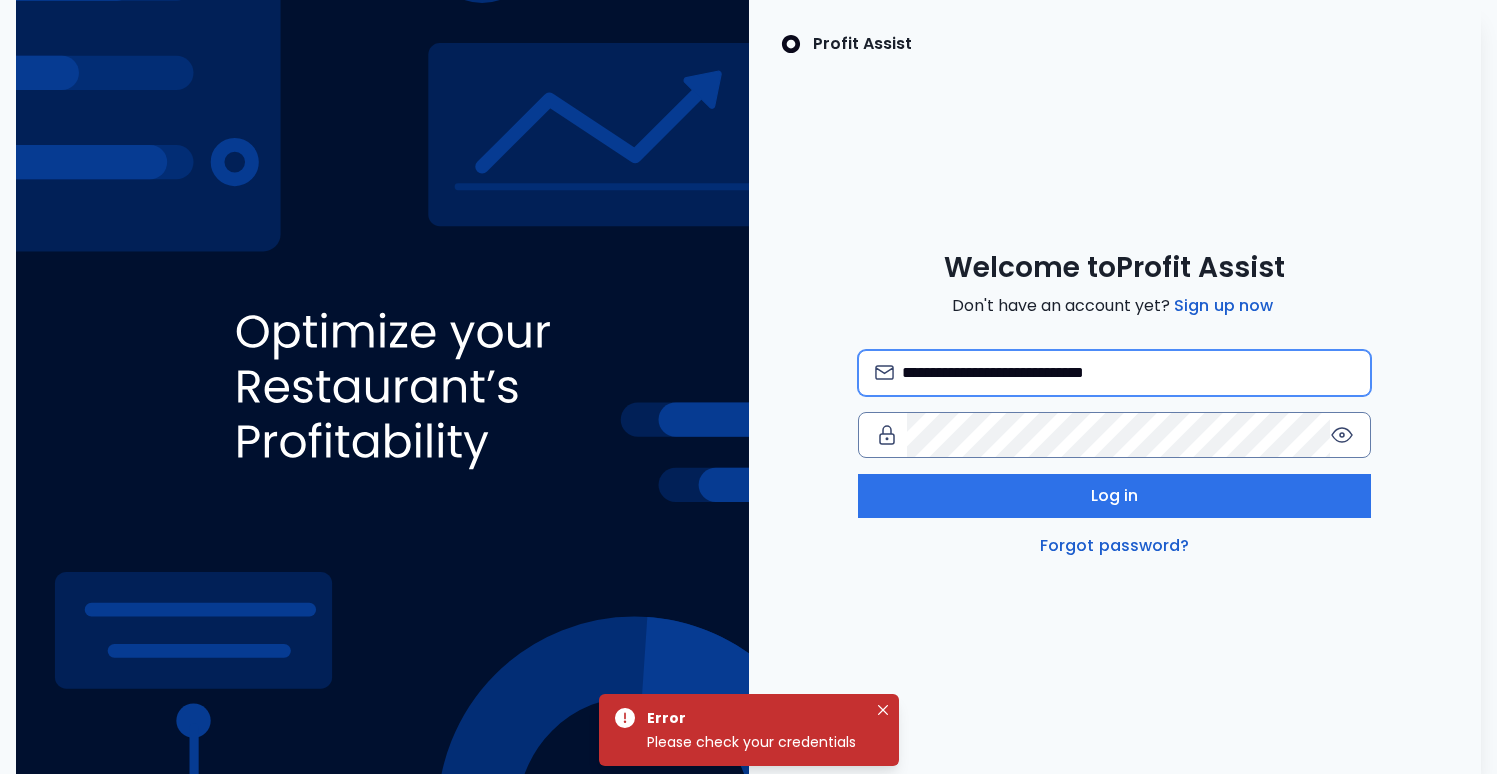 click on "**********" at bounding box center [1128, 373] 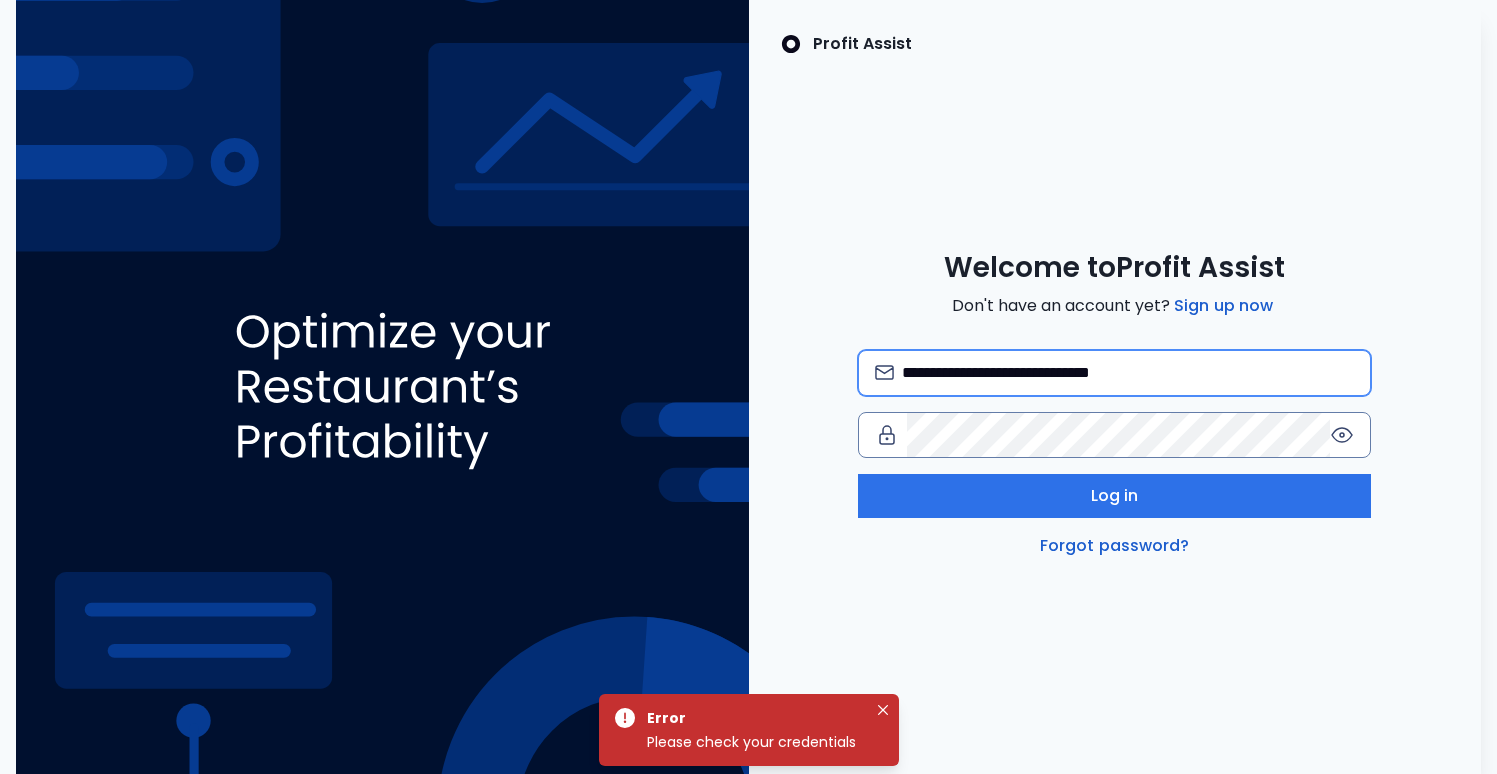 type on "**********" 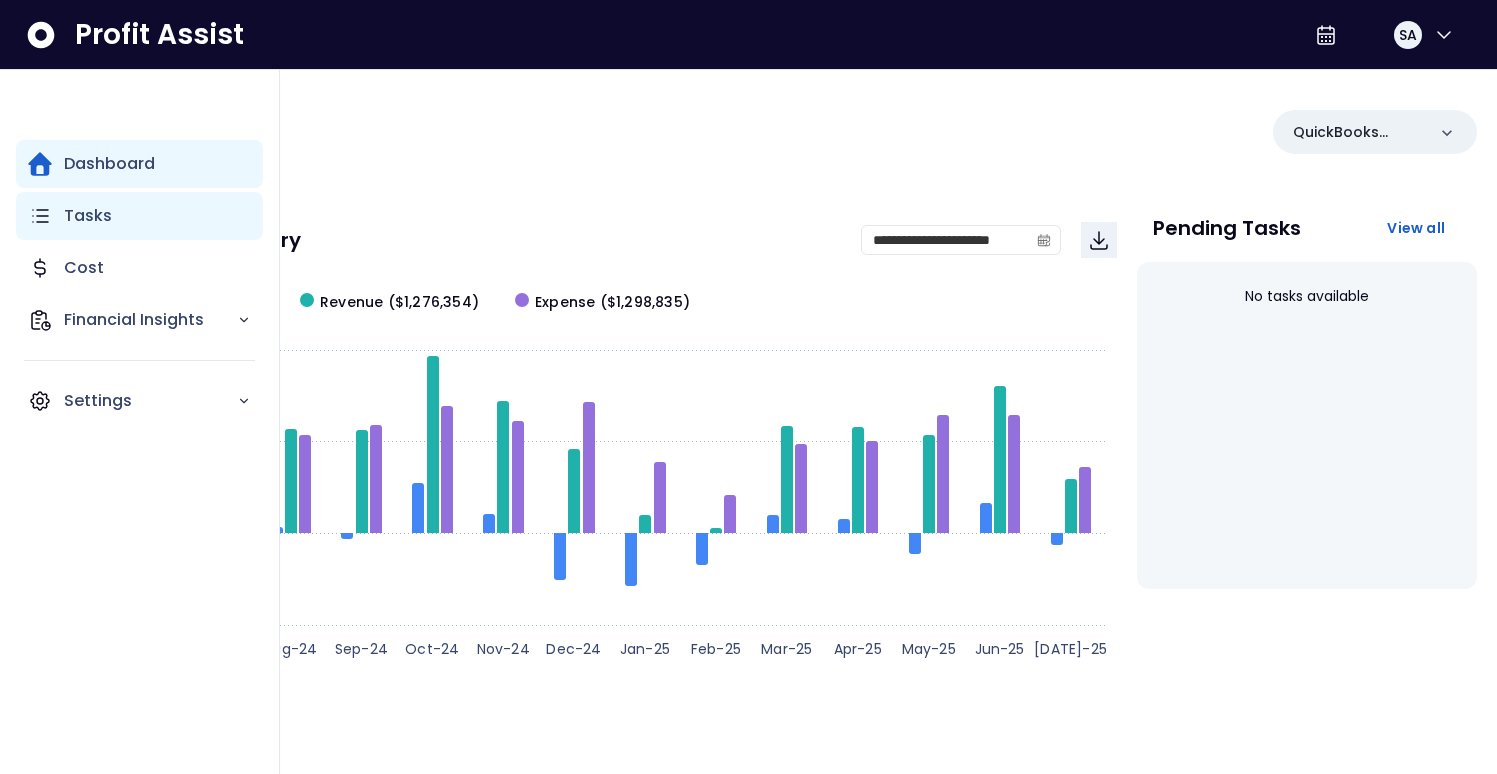 click on "Tasks" at bounding box center [88, 216] 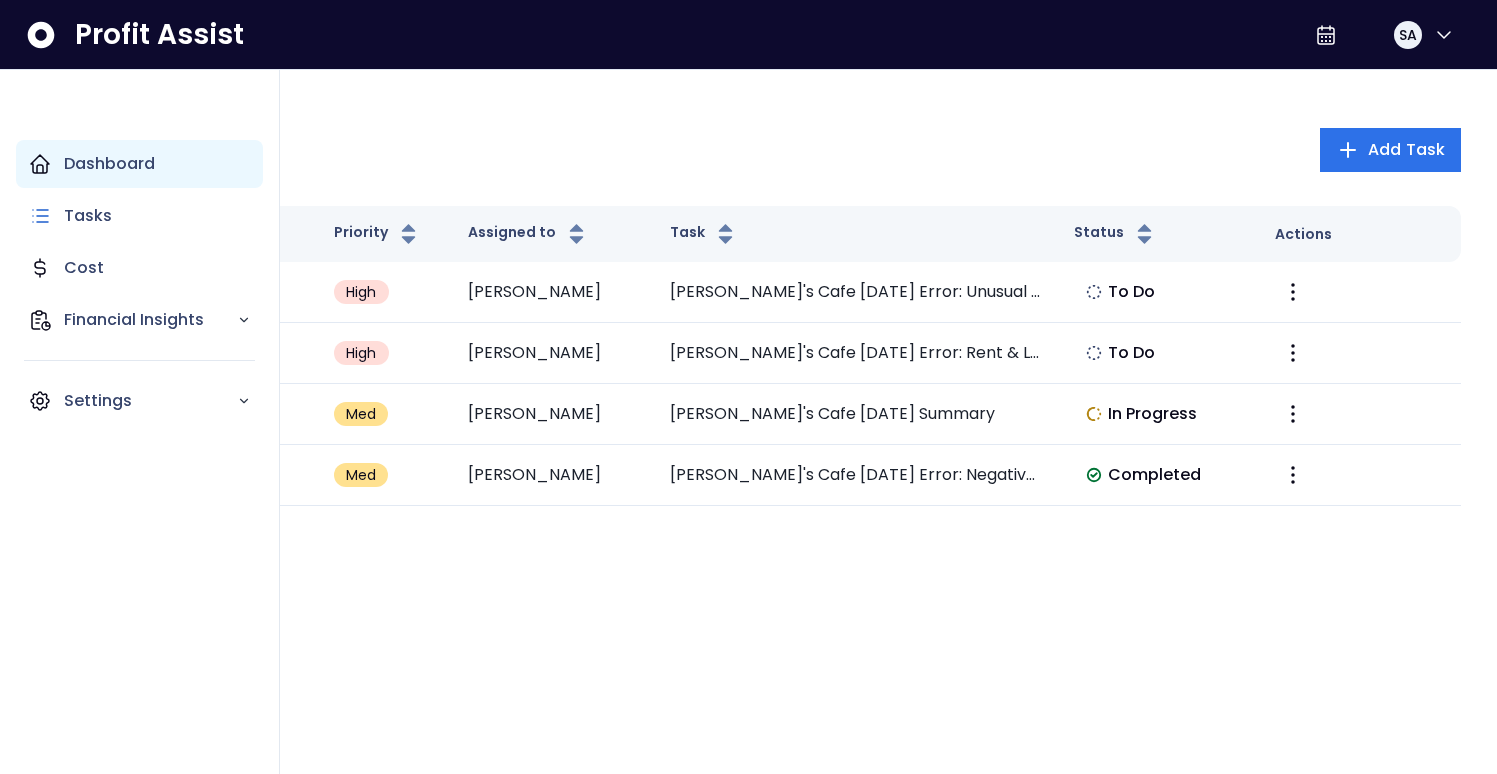 click on "Dashboard" at bounding box center [139, 164] 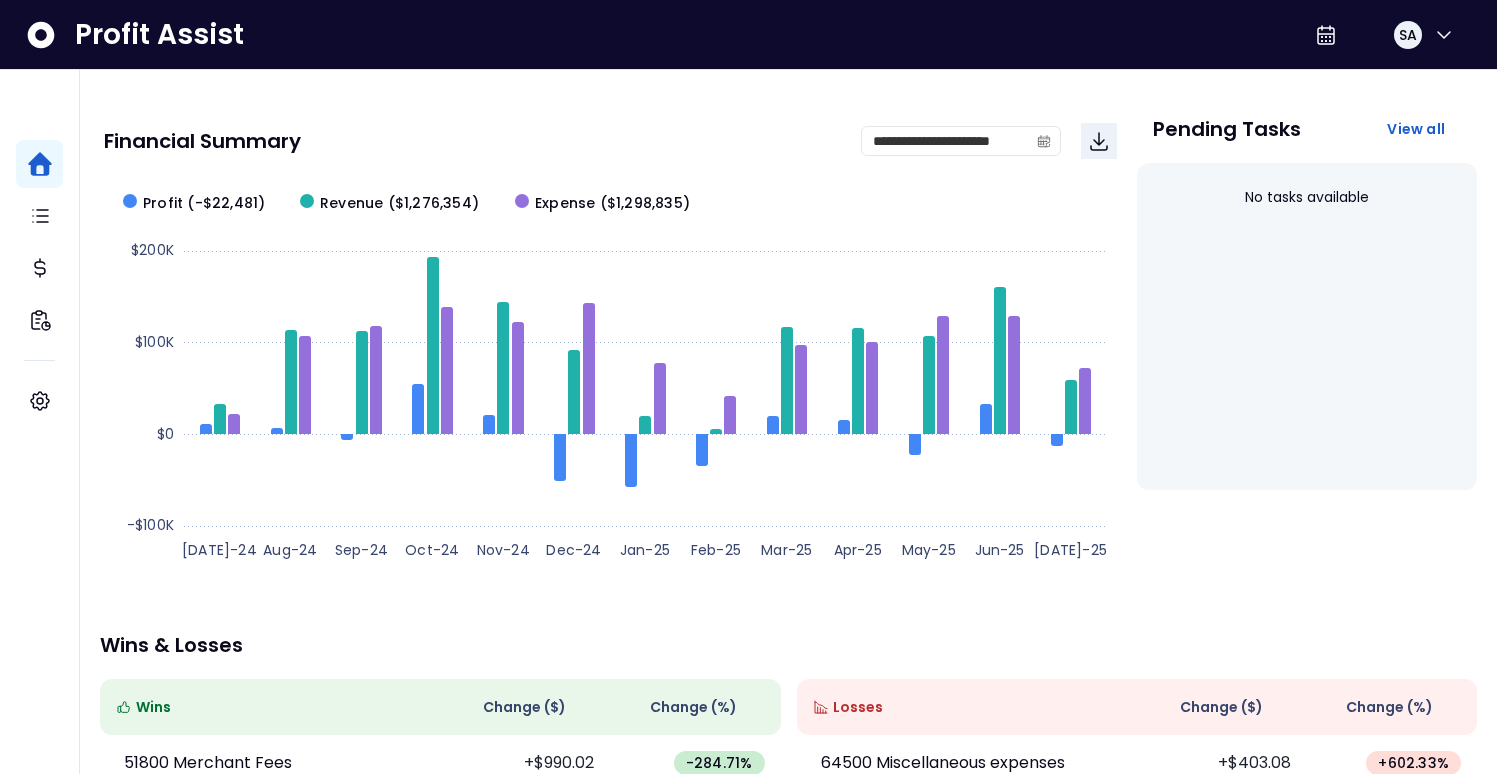 scroll, scrollTop: 103, scrollLeft: 0, axis: vertical 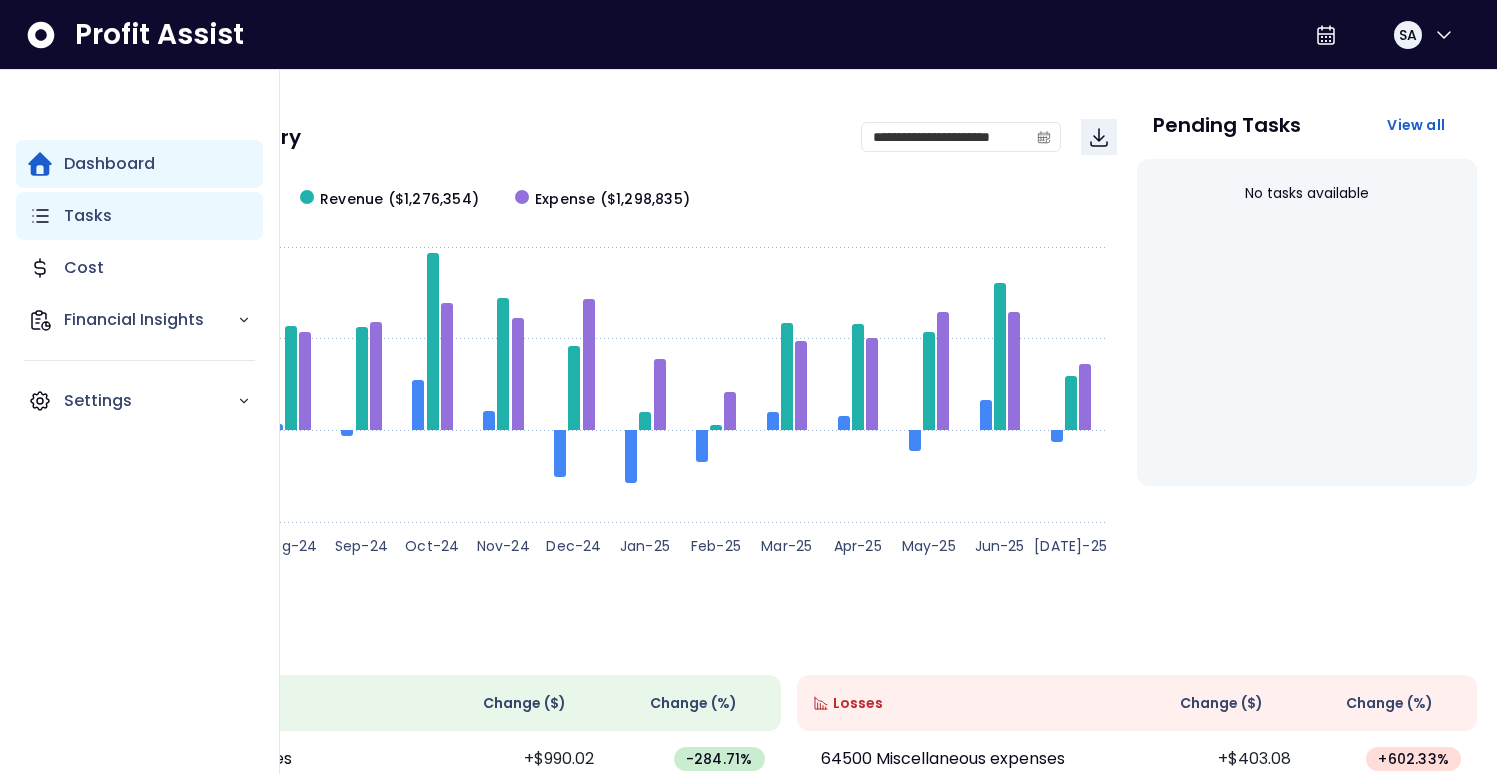 click 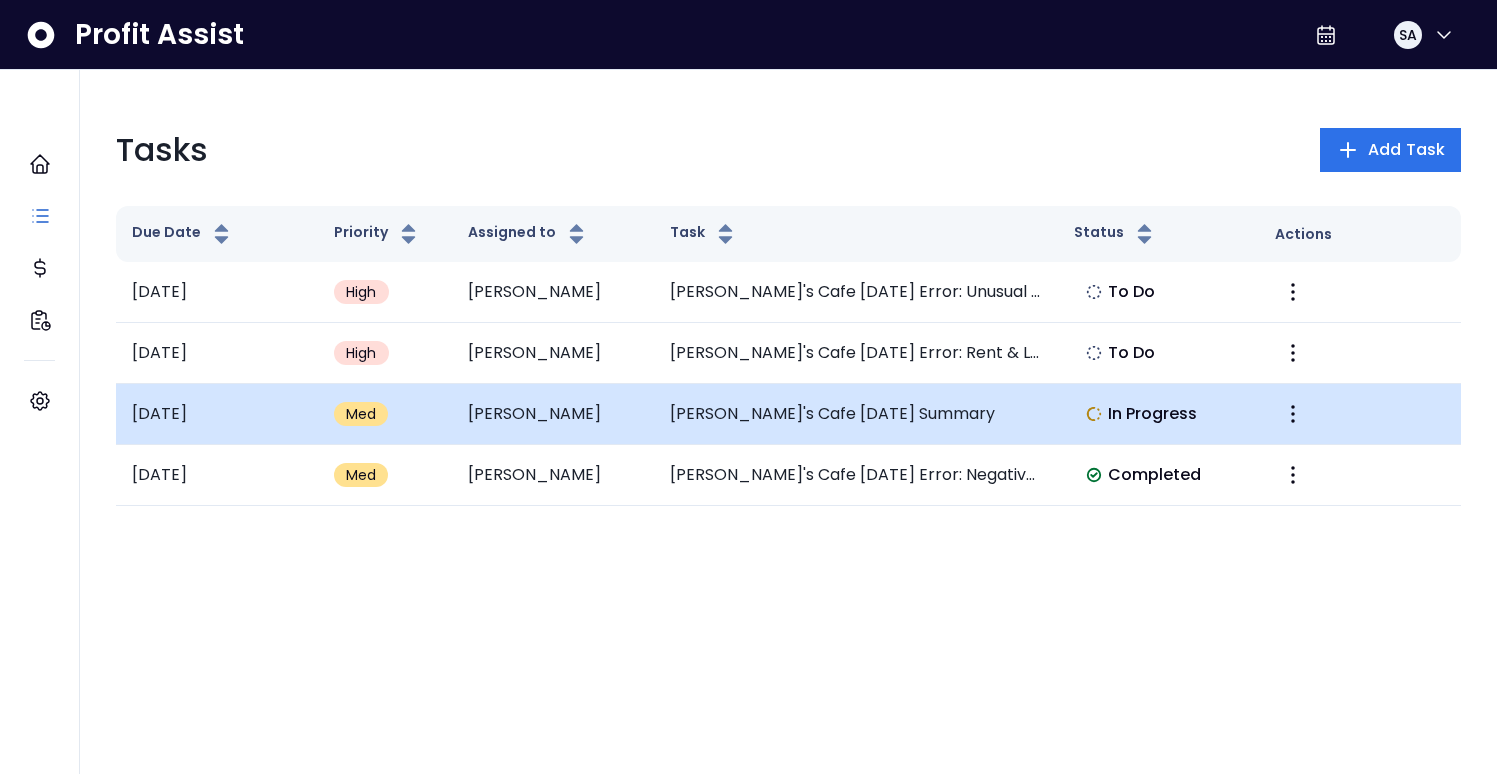 click on "[PERSON_NAME]'s Cafe [DATE] Summary" at bounding box center (856, 414) 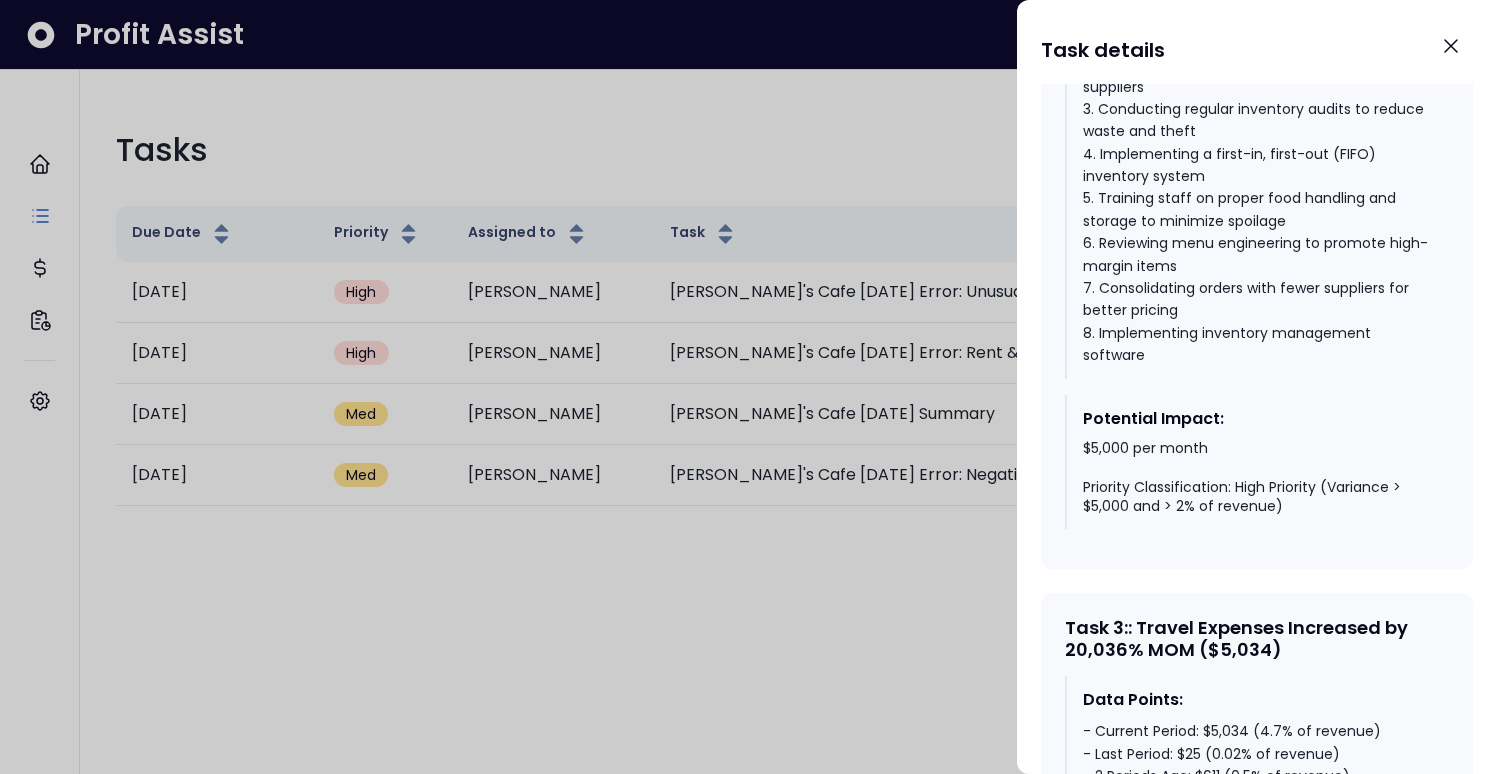 scroll, scrollTop: 2184, scrollLeft: 0, axis: vertical 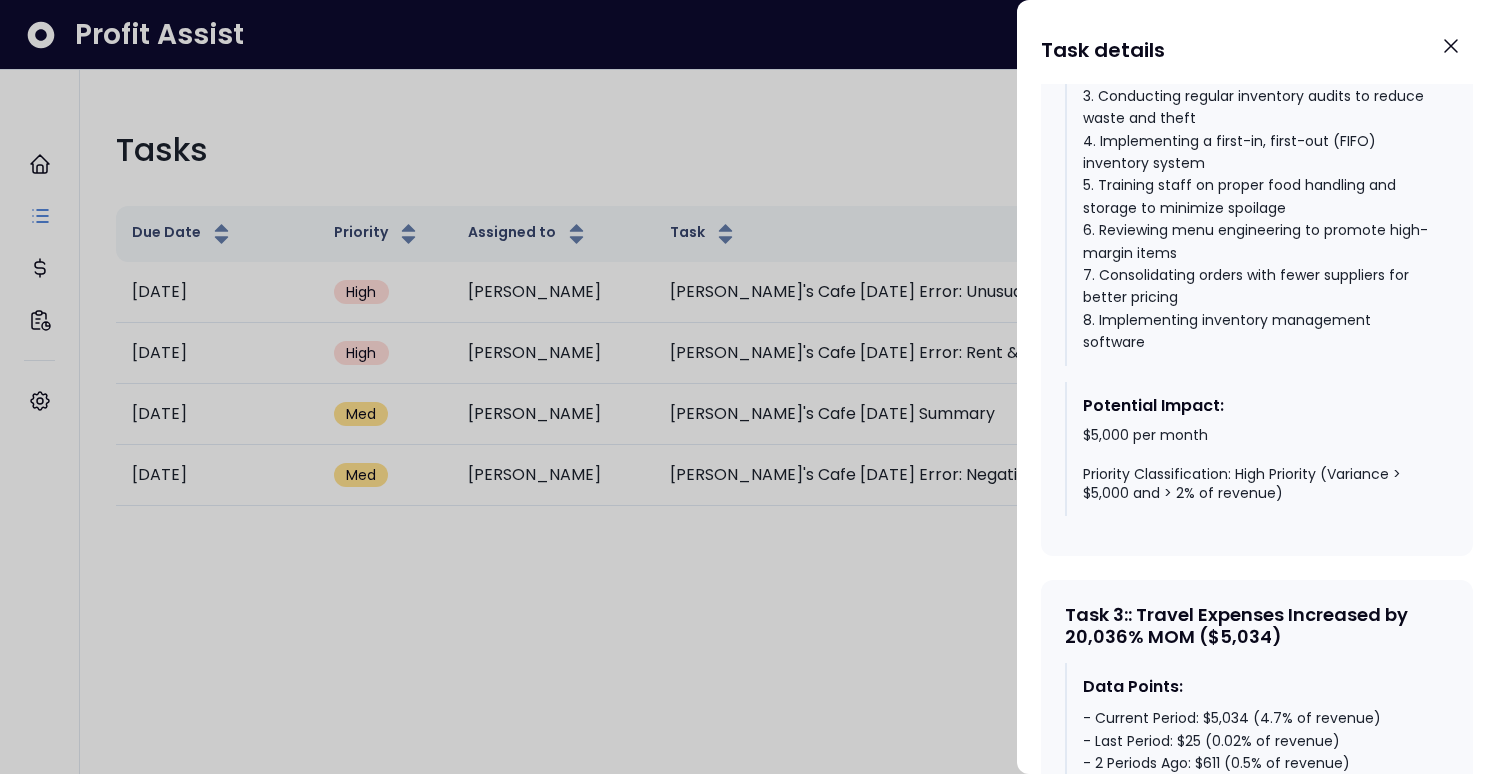 click at bounding box center (748, 387) 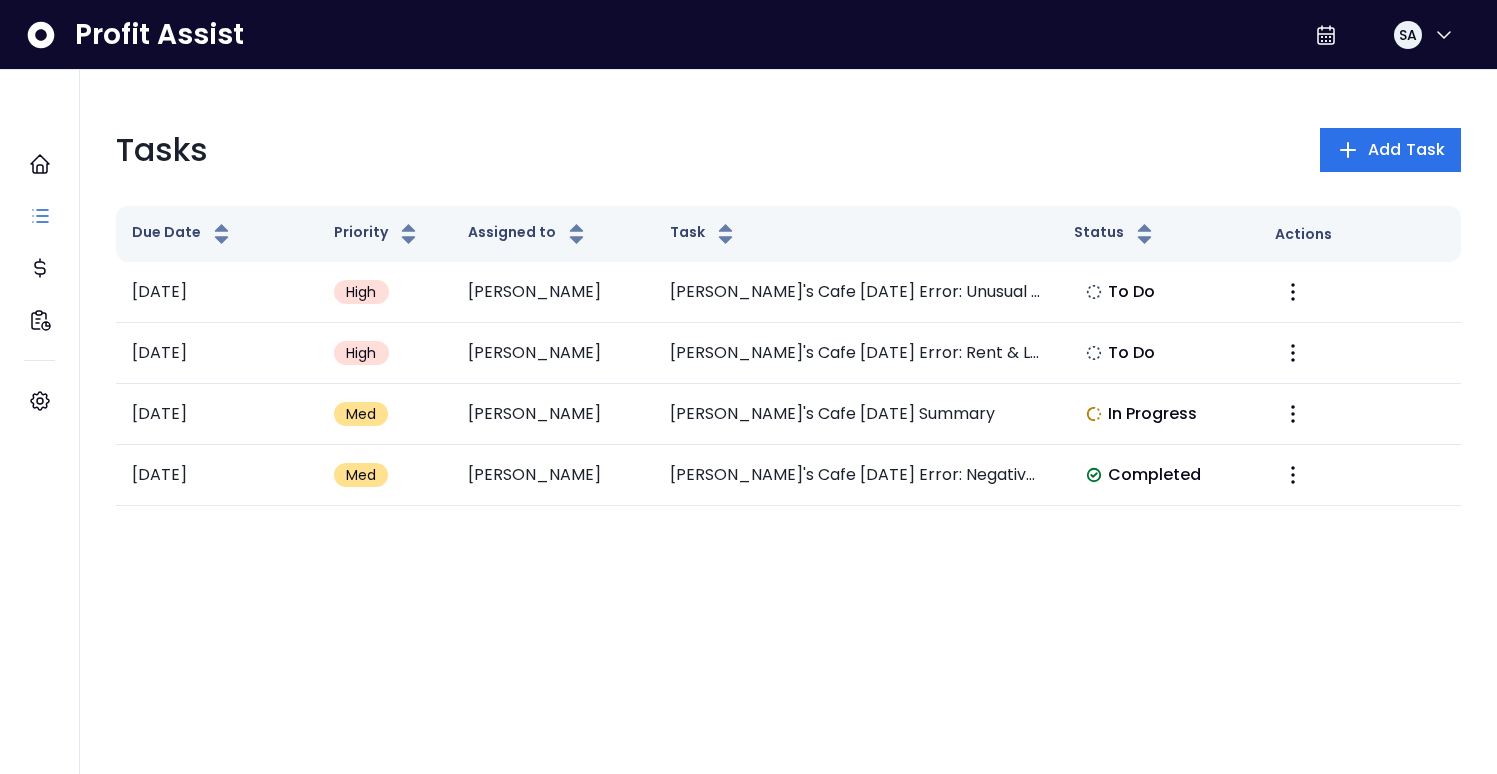 click on "Tasks Add Task Due Date Priority Assigned to Task Status Actions [DATE] High [PERSON_NAME] Cafe [DATE] Error: Unusual Telephone & Internet Spike To Do [DATE] High [PERSON_NAME] Cafe [DATE] Error: Rent & Lease Expense Increase To Do [DATE] Med [PERSON_NAME] Cafe [DATE] Summary In Progress [DATE] Med [PERSON_NAME] Cafe [DATE] Error: Negative Computer & Internet Expenses Completed" at bounding box center (788, 306) 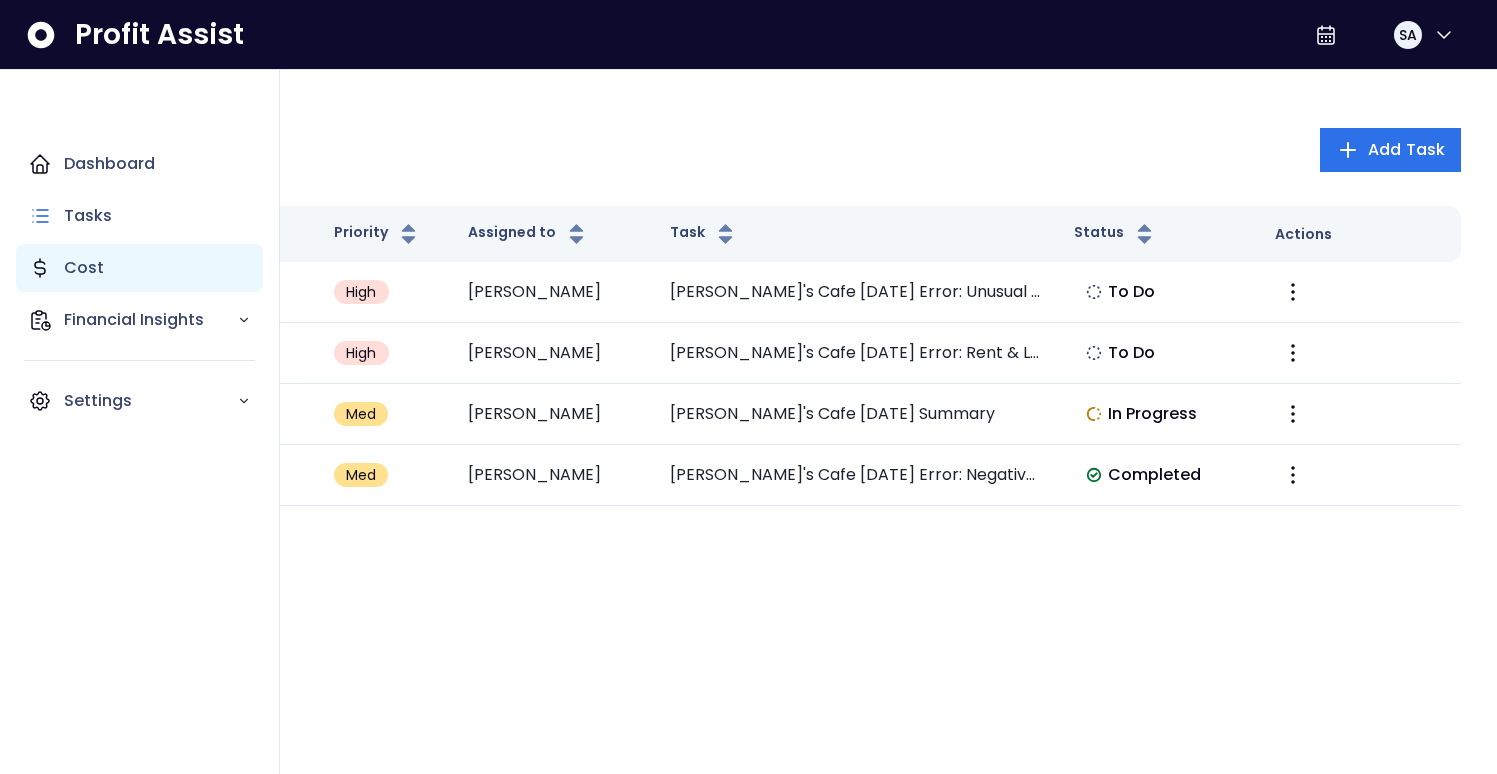 click 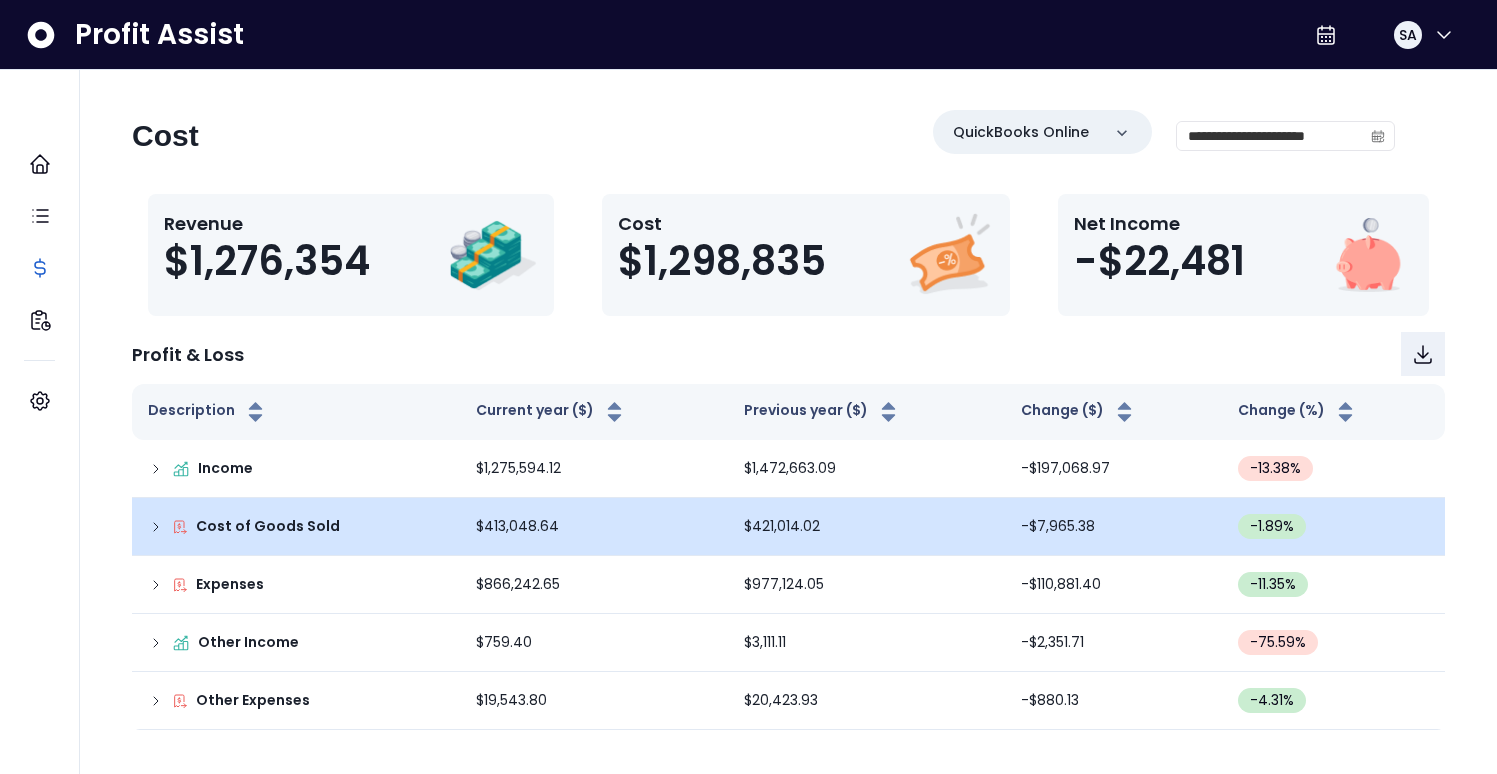 click 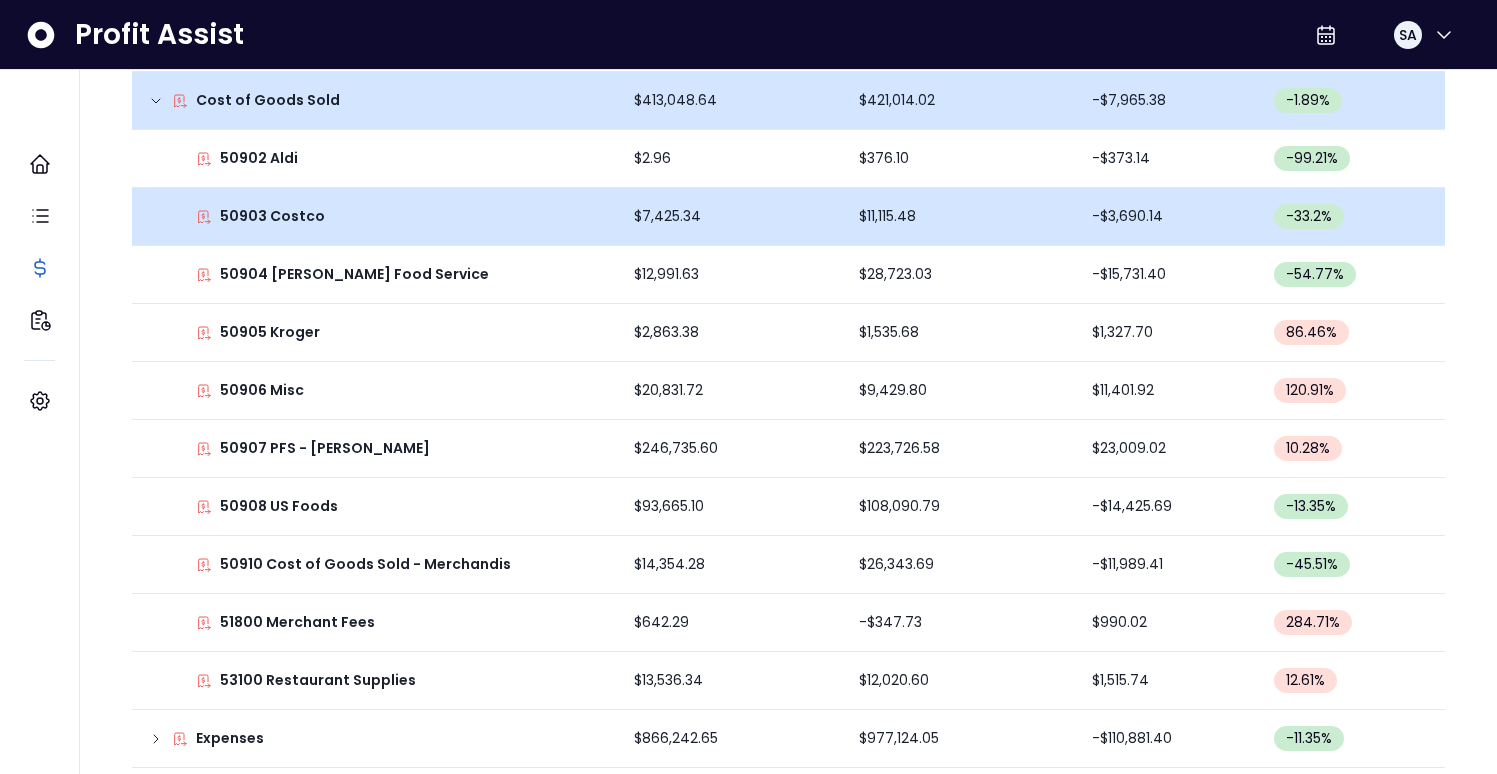 scroll, scrollTop: 0, scrollLeft: 0, axis: both 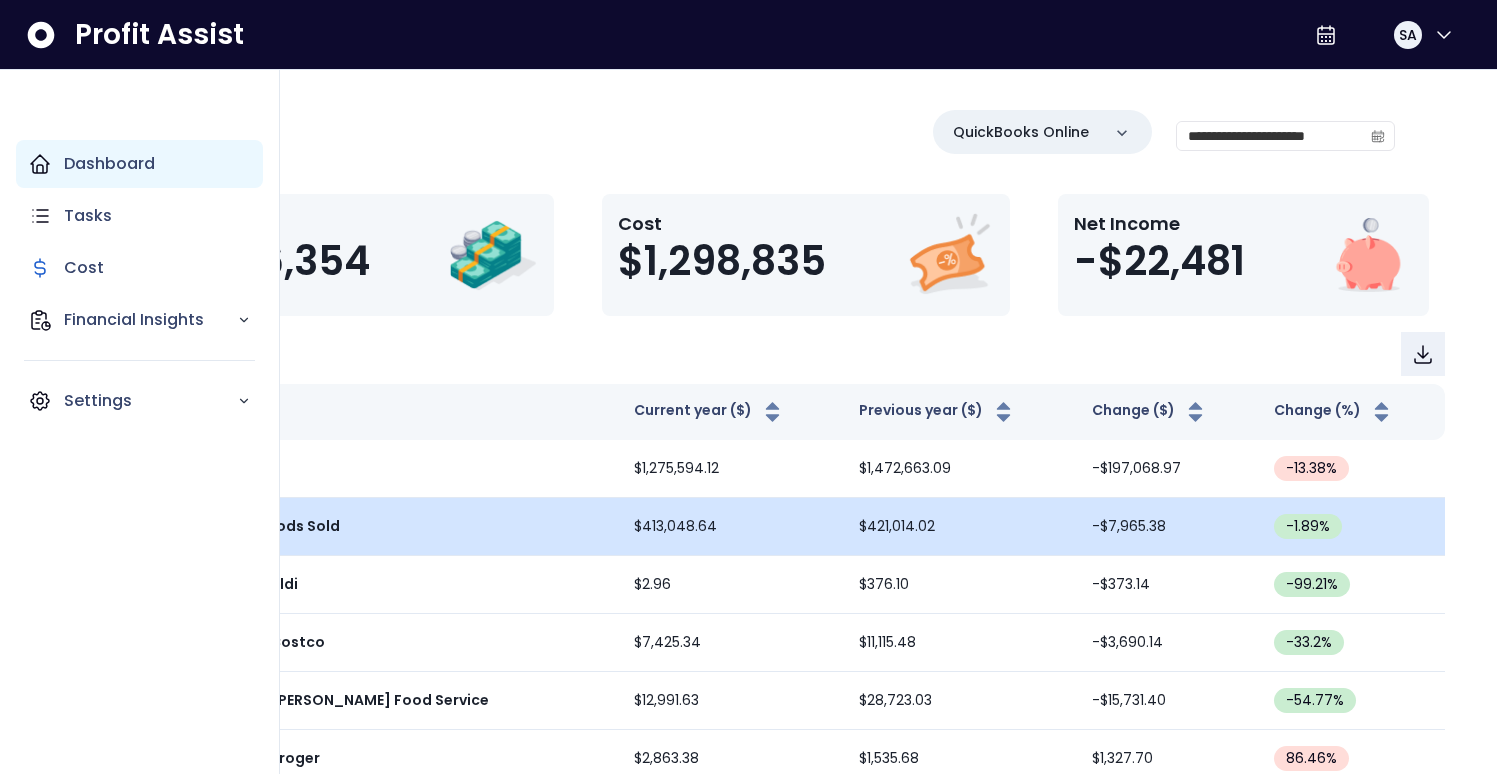 click on "Dashboard" at bounding box center [139, 164] 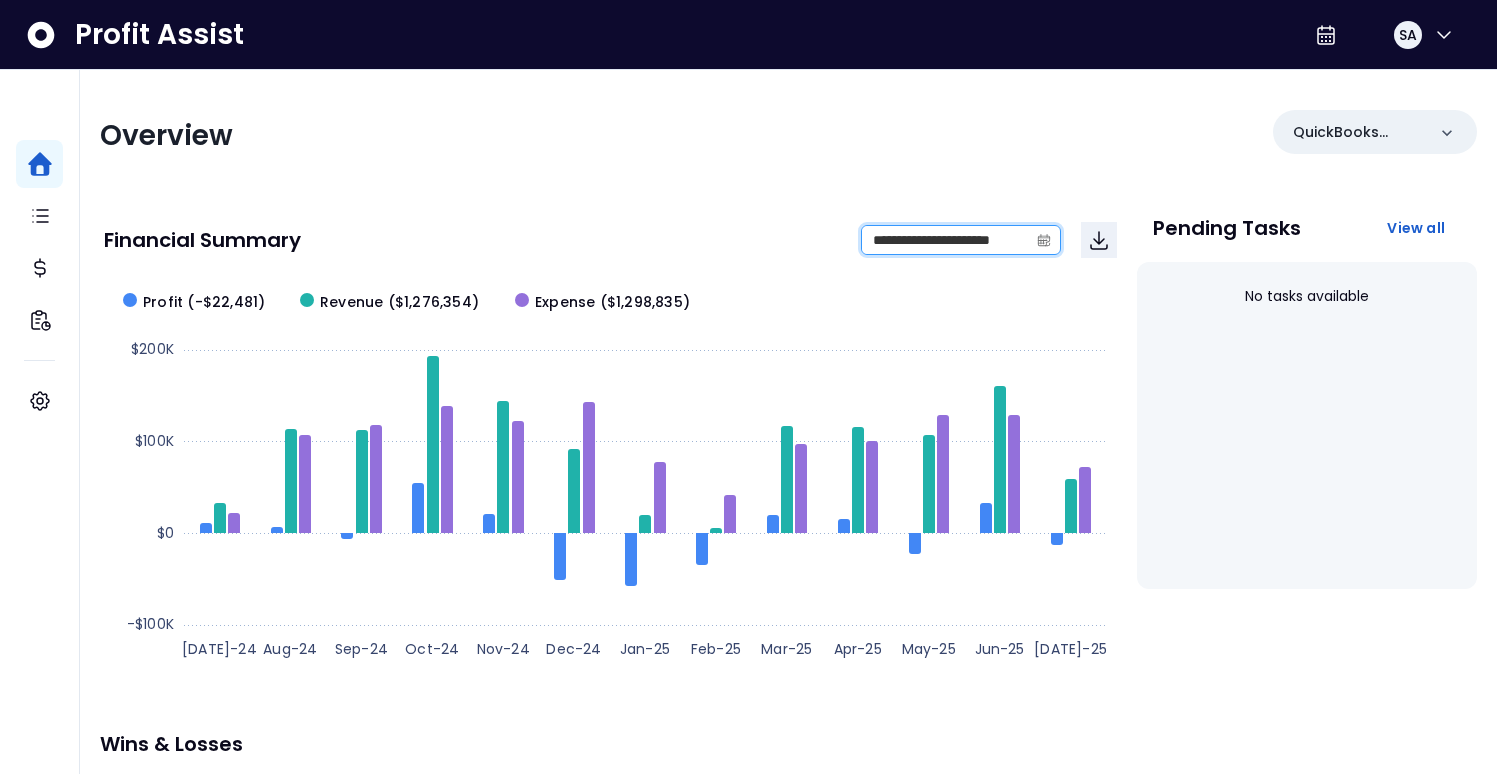 click on "**********" at bounding box center (945, 240) 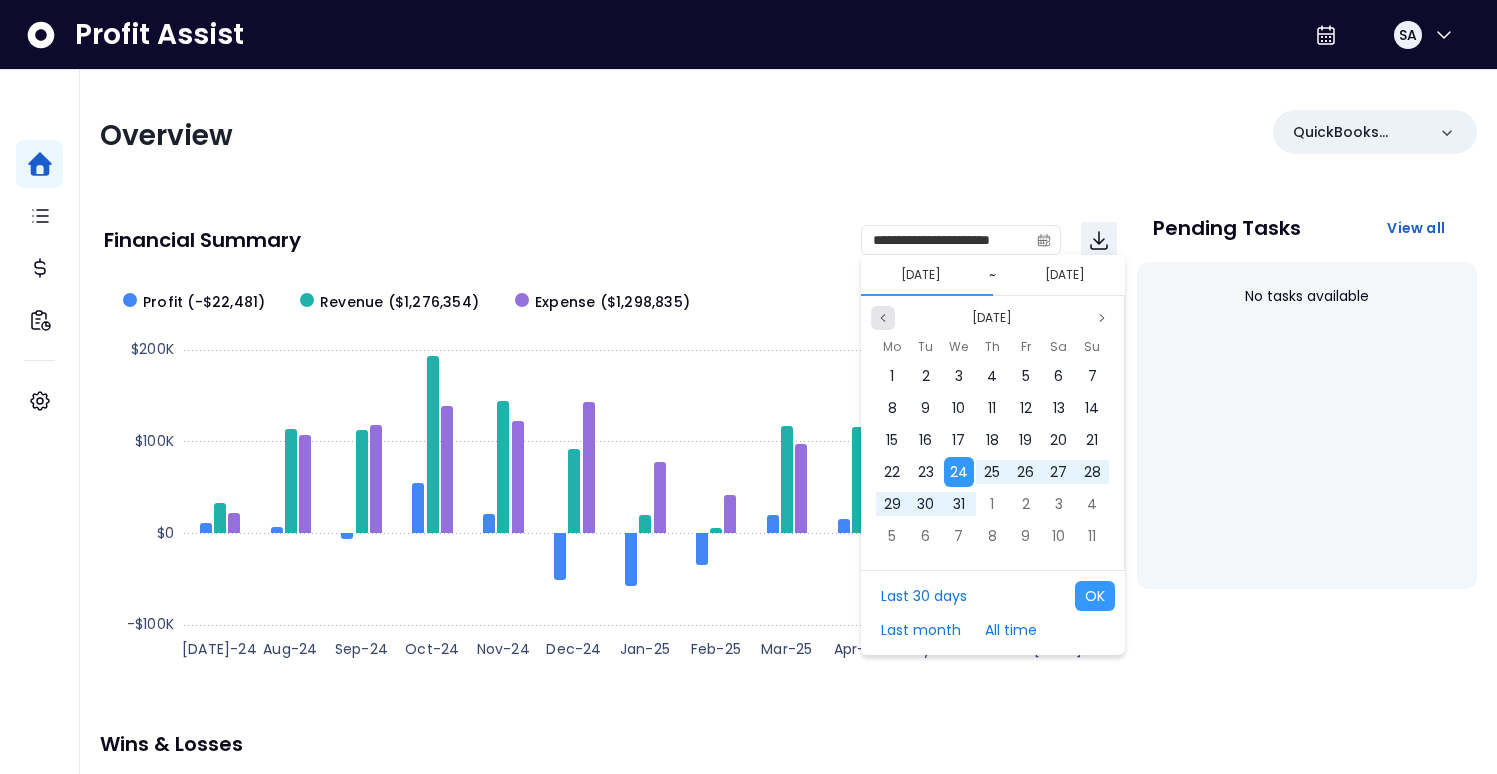 click at bounding box center [883, 318] 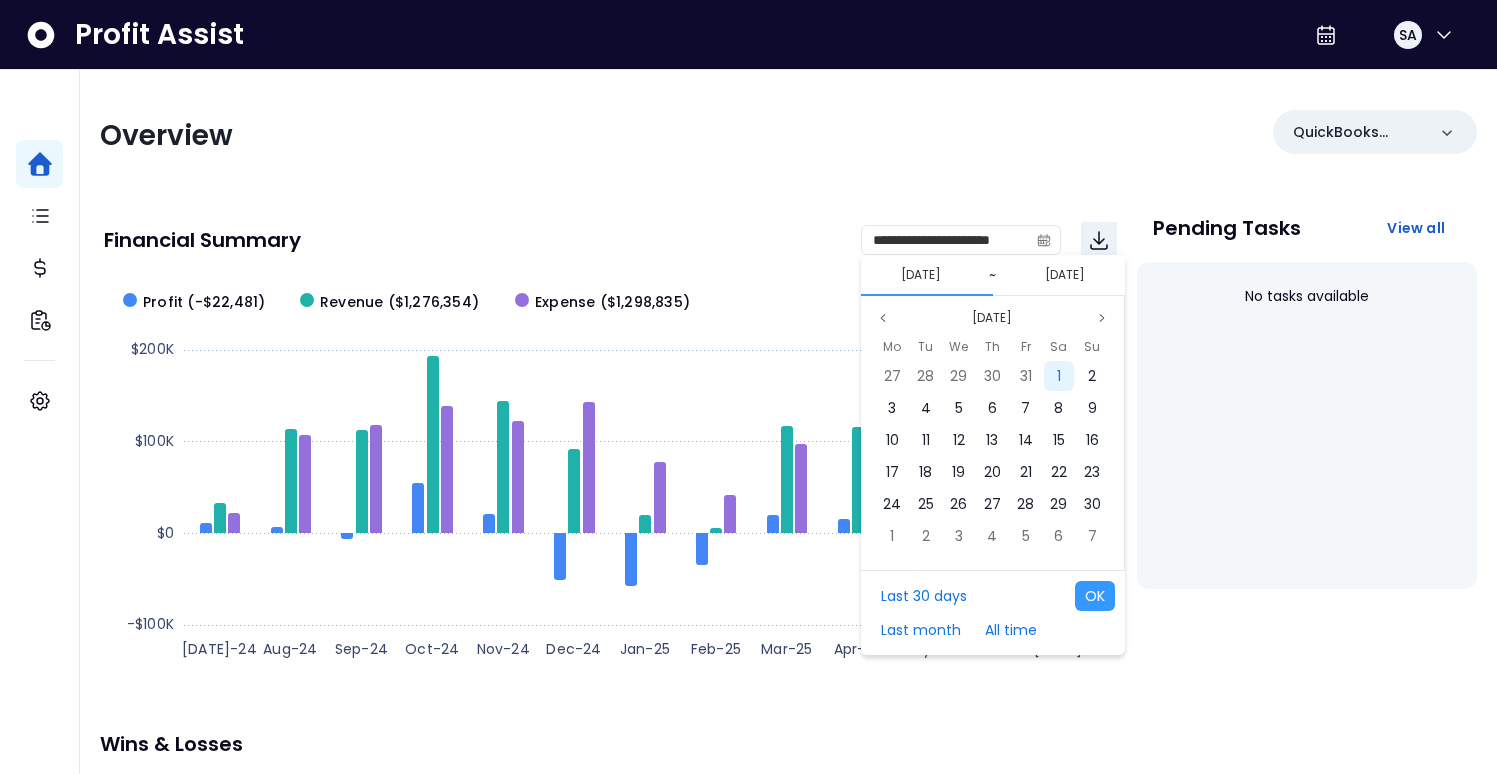click on "1" at bounding box center [1059, 376] 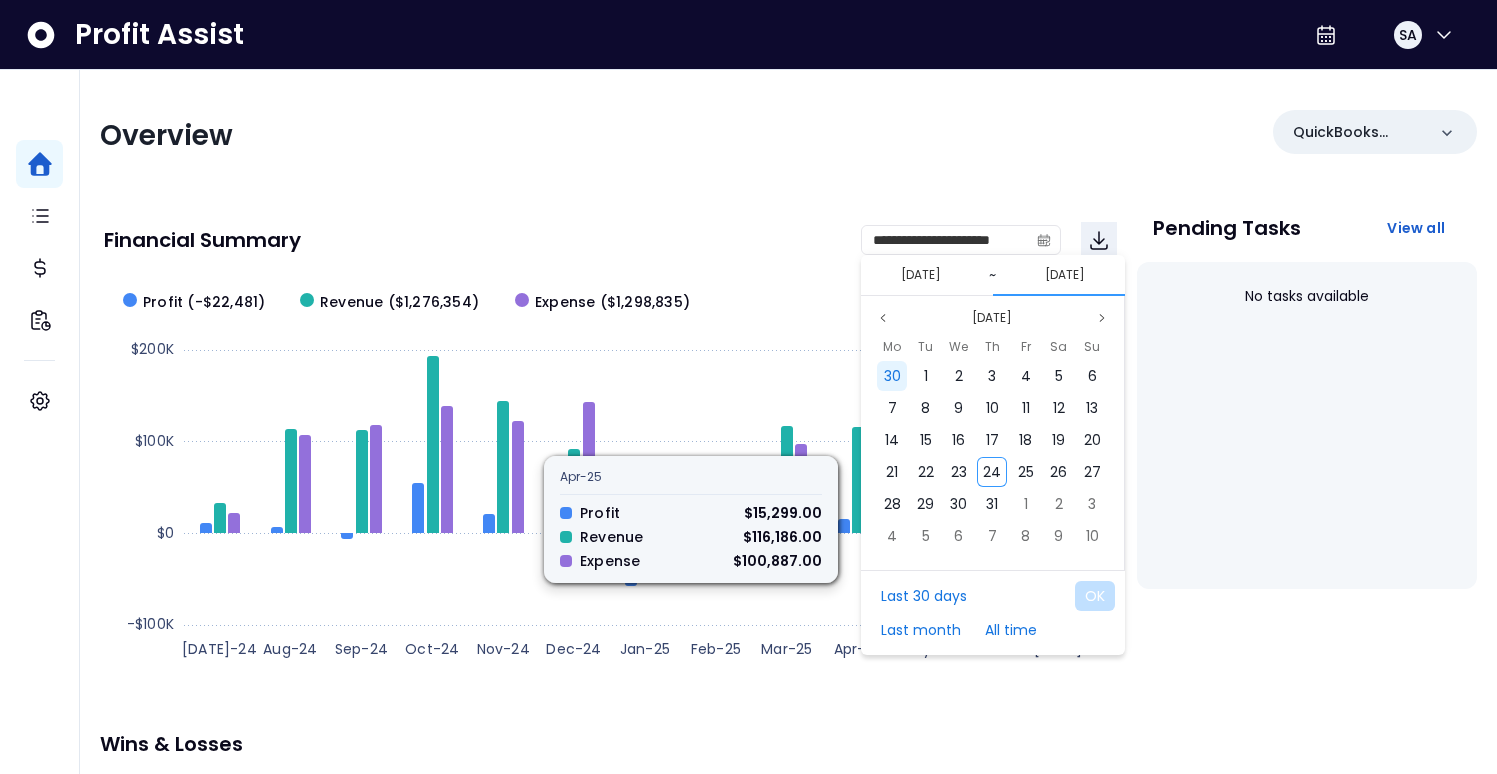 click on "30" at bounding box center (892, 376) 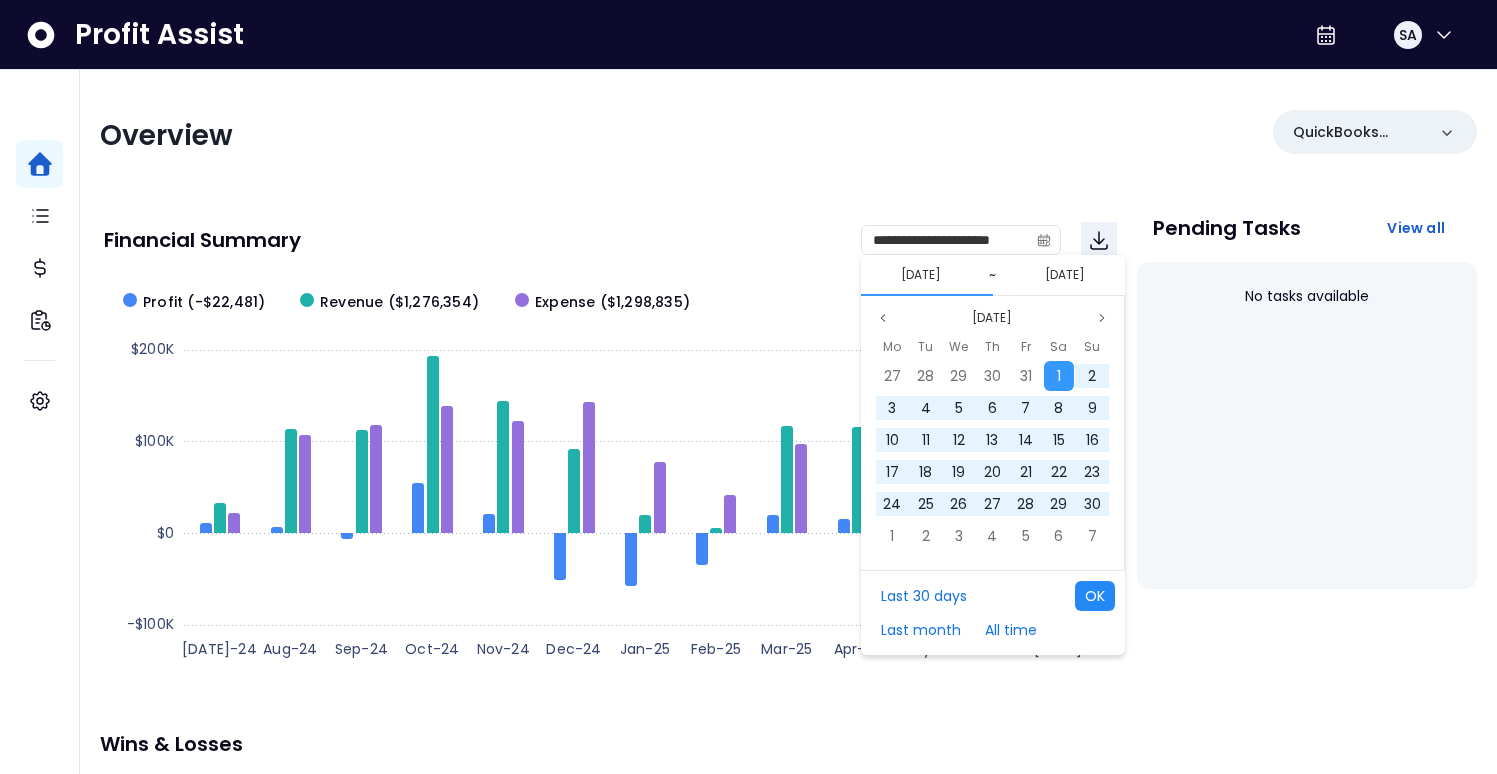 click on "OK" at bounding box center [1095, 596] 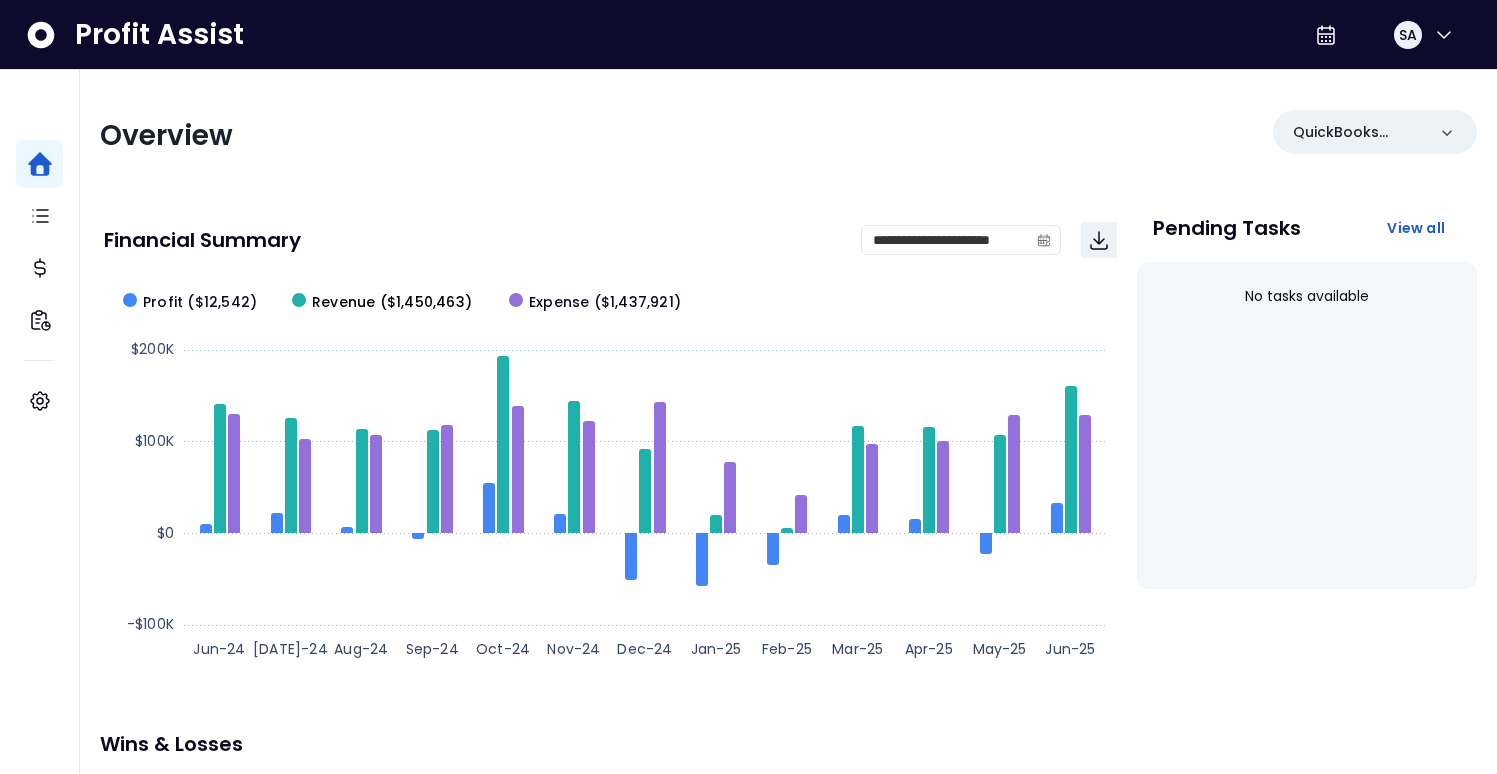 click on "Revenue ($1,450,463)" at bounding box center [392, 302] 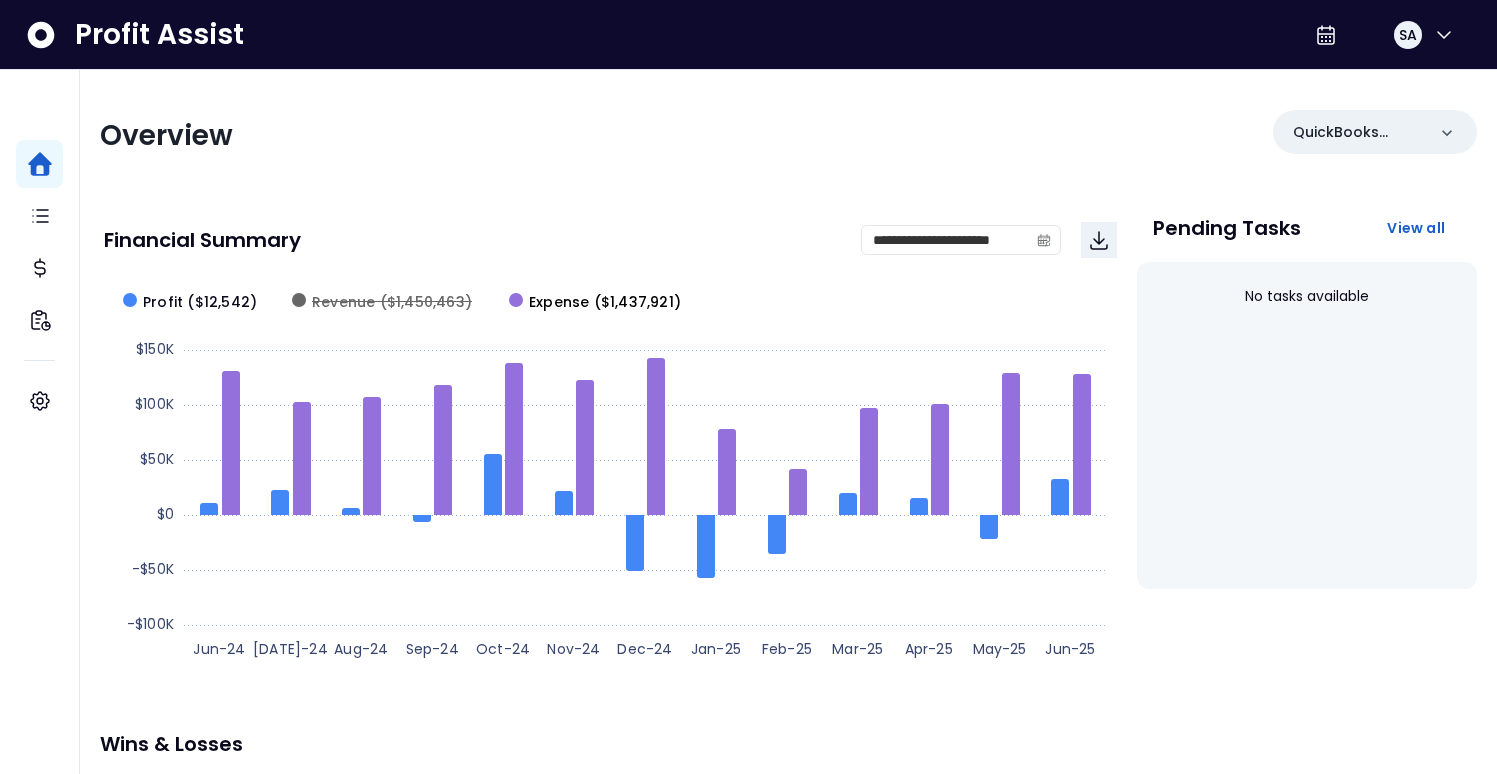 click on "Expense ($1,437,921)" at bounding box center (605, 302) 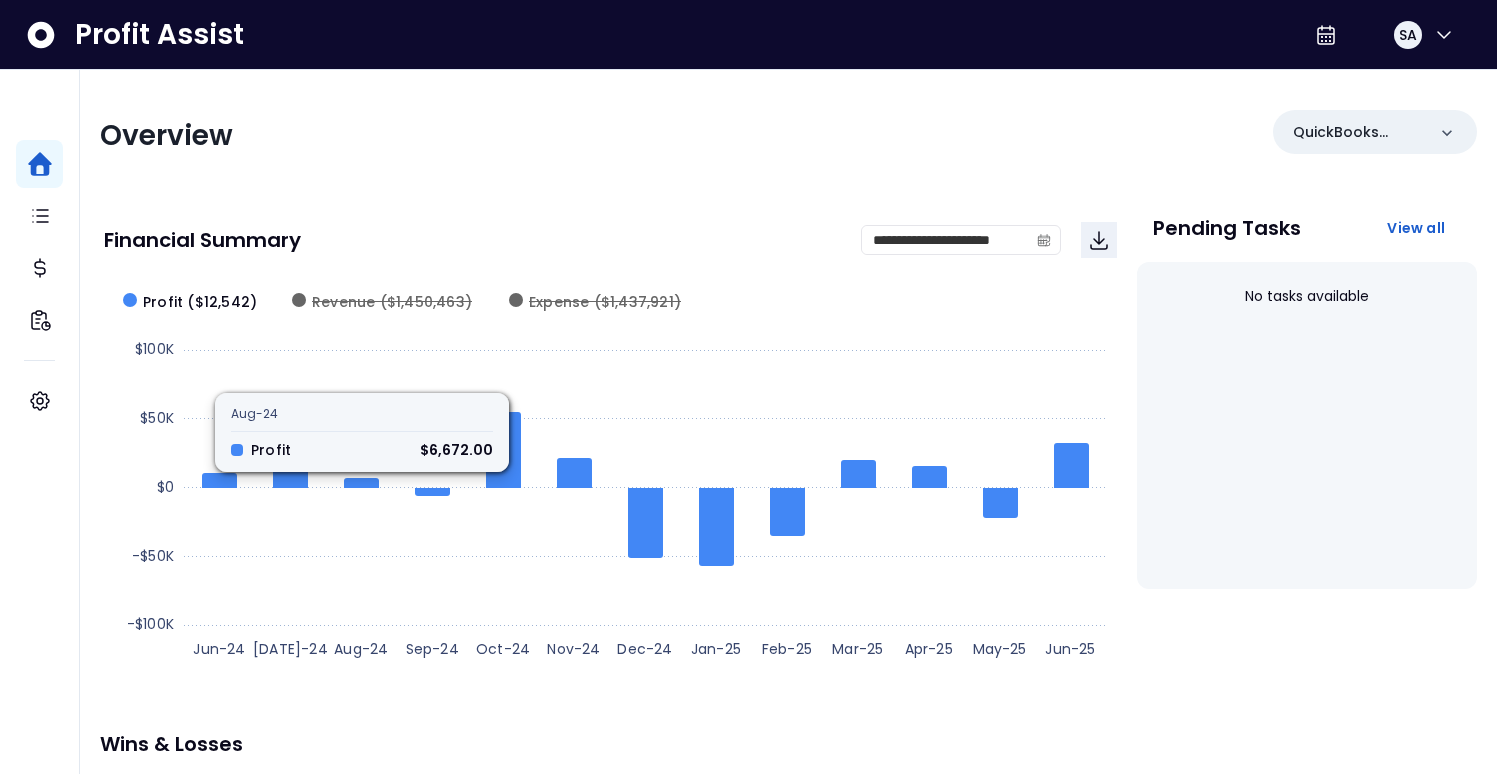 click 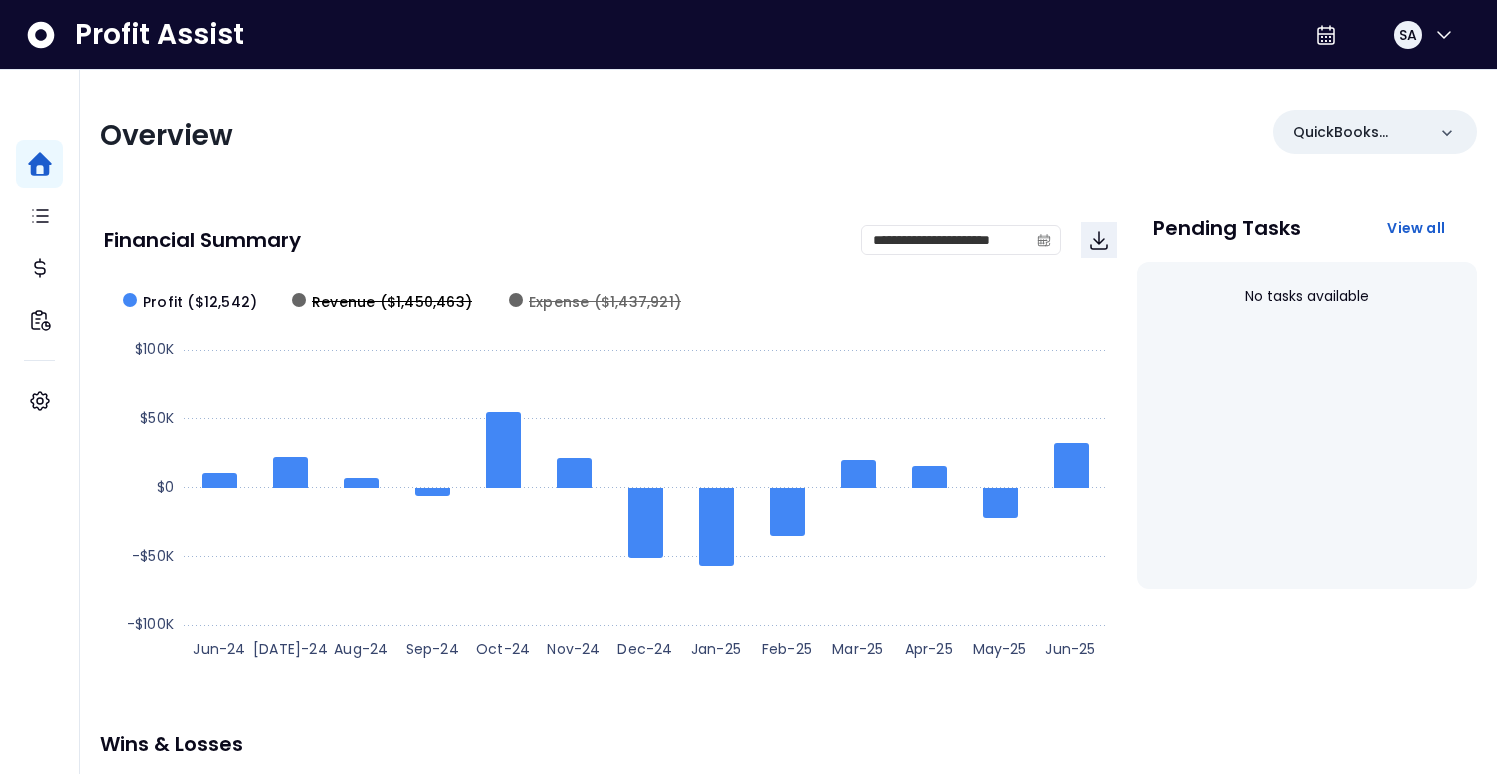 click on "Revenue ($1,450,463)" at bounding box center (392, 302) 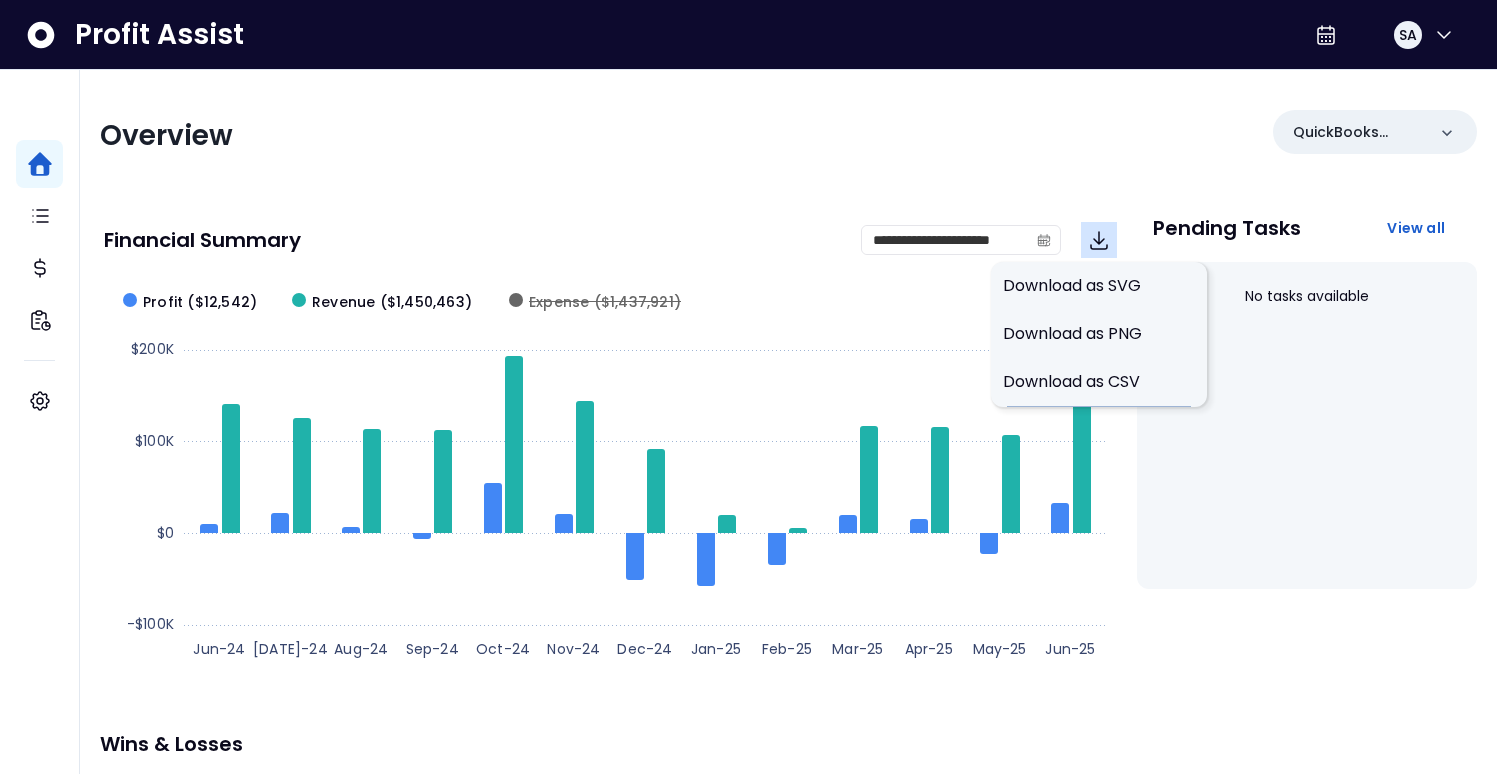 click 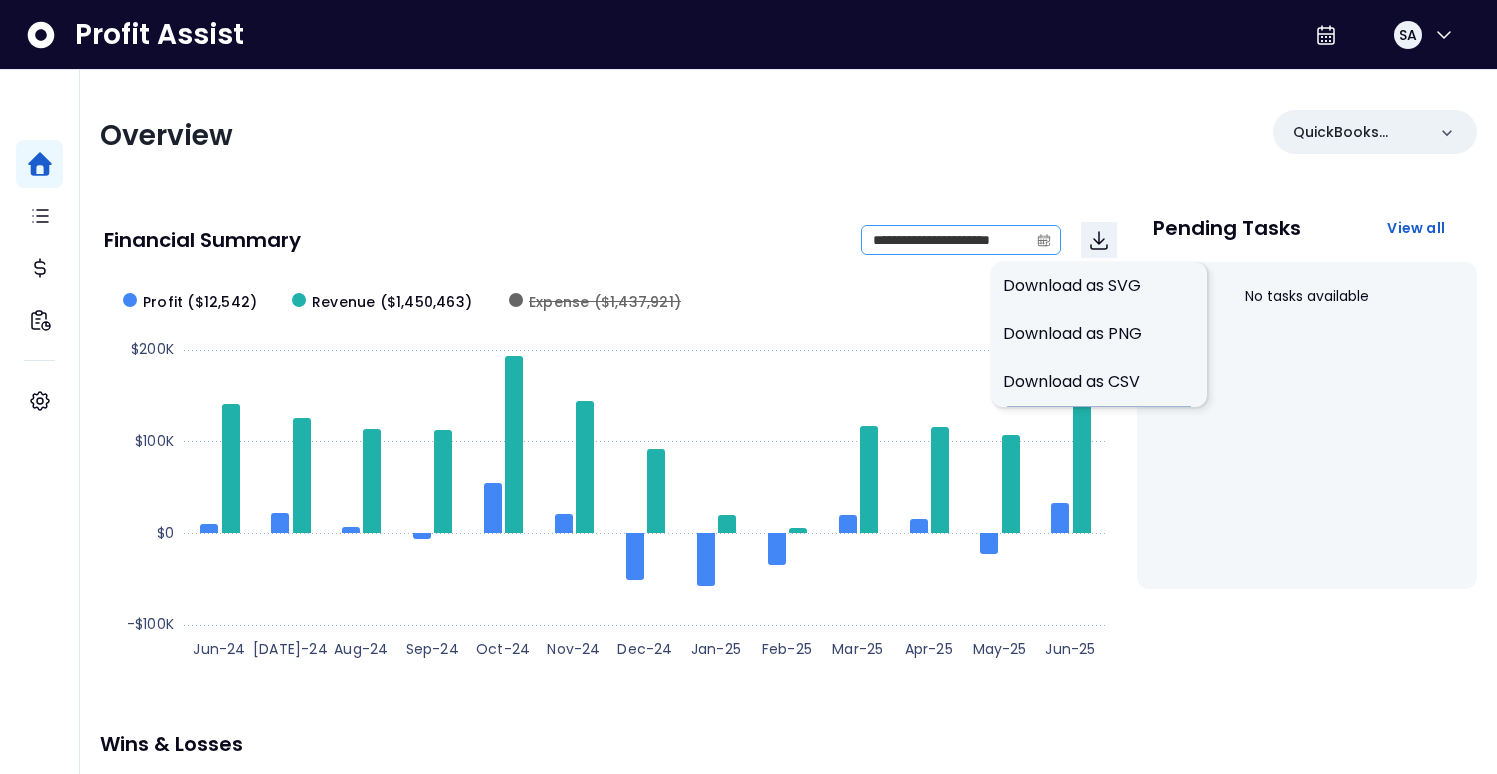 click at bounding box center (1044, 240) 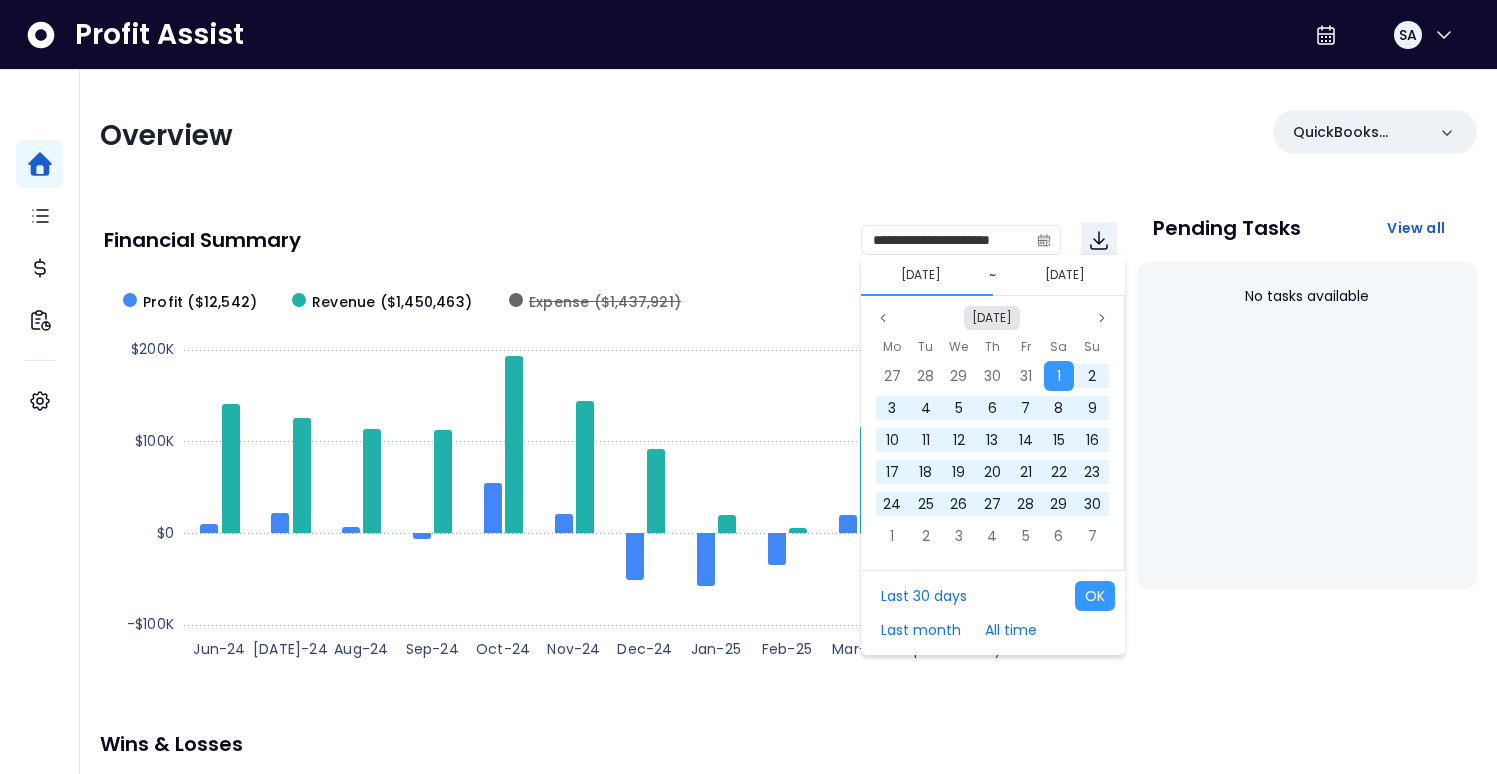 click on "[DATE]" at bounding box center (992, 318) 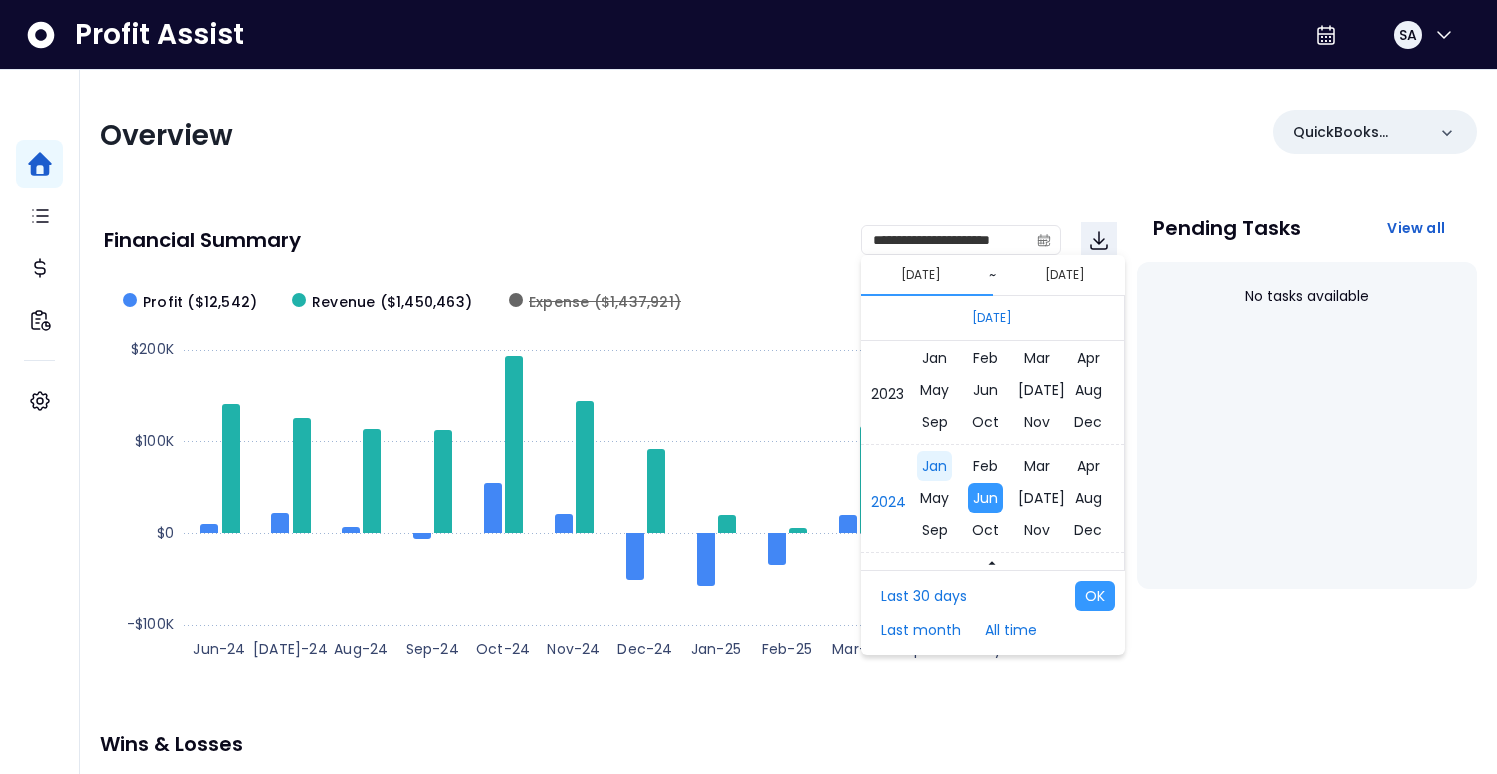 scroll, scrollTop: 13268, scrollLeft: 0, axis: vertical 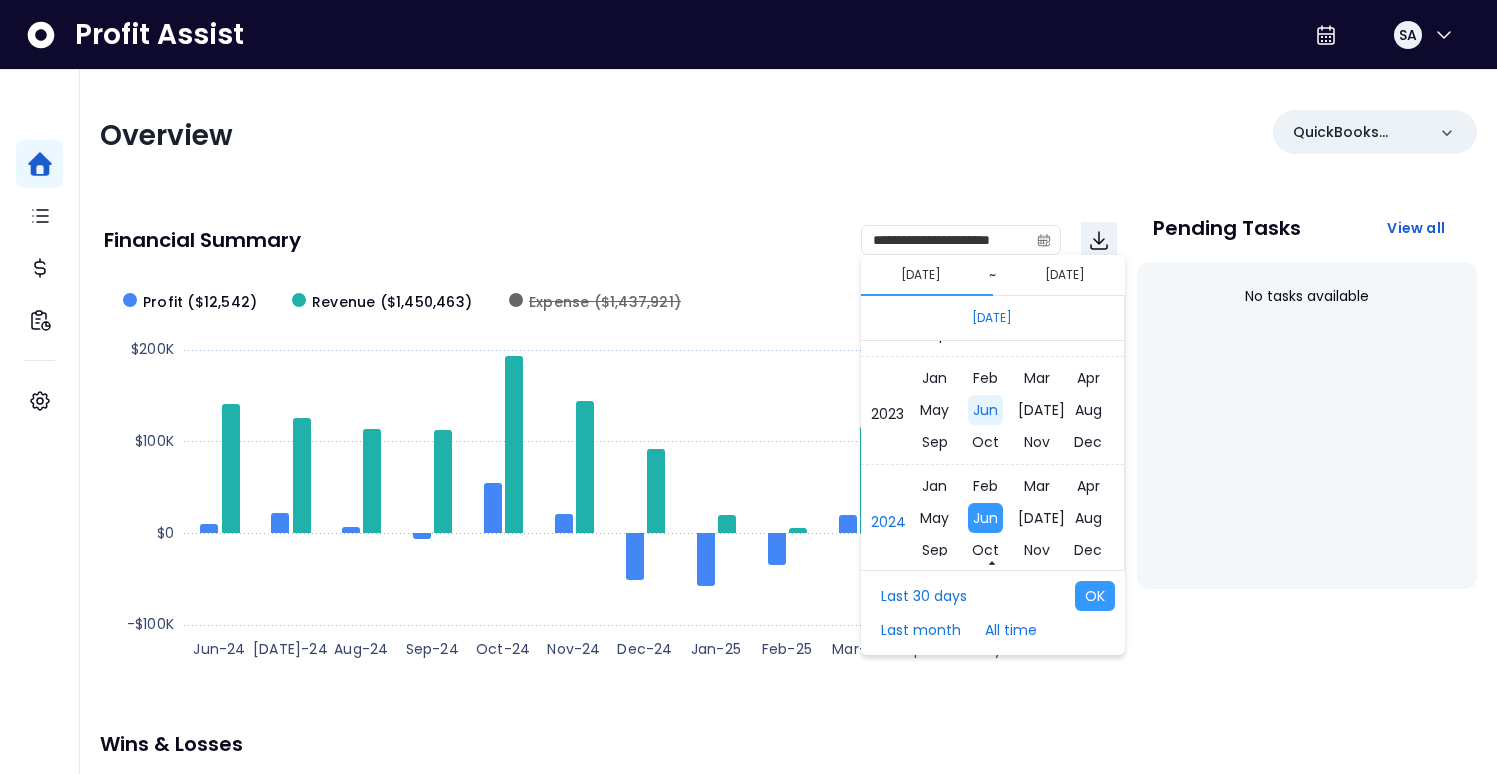 click on "Jun" at bounding box center (985, 410) 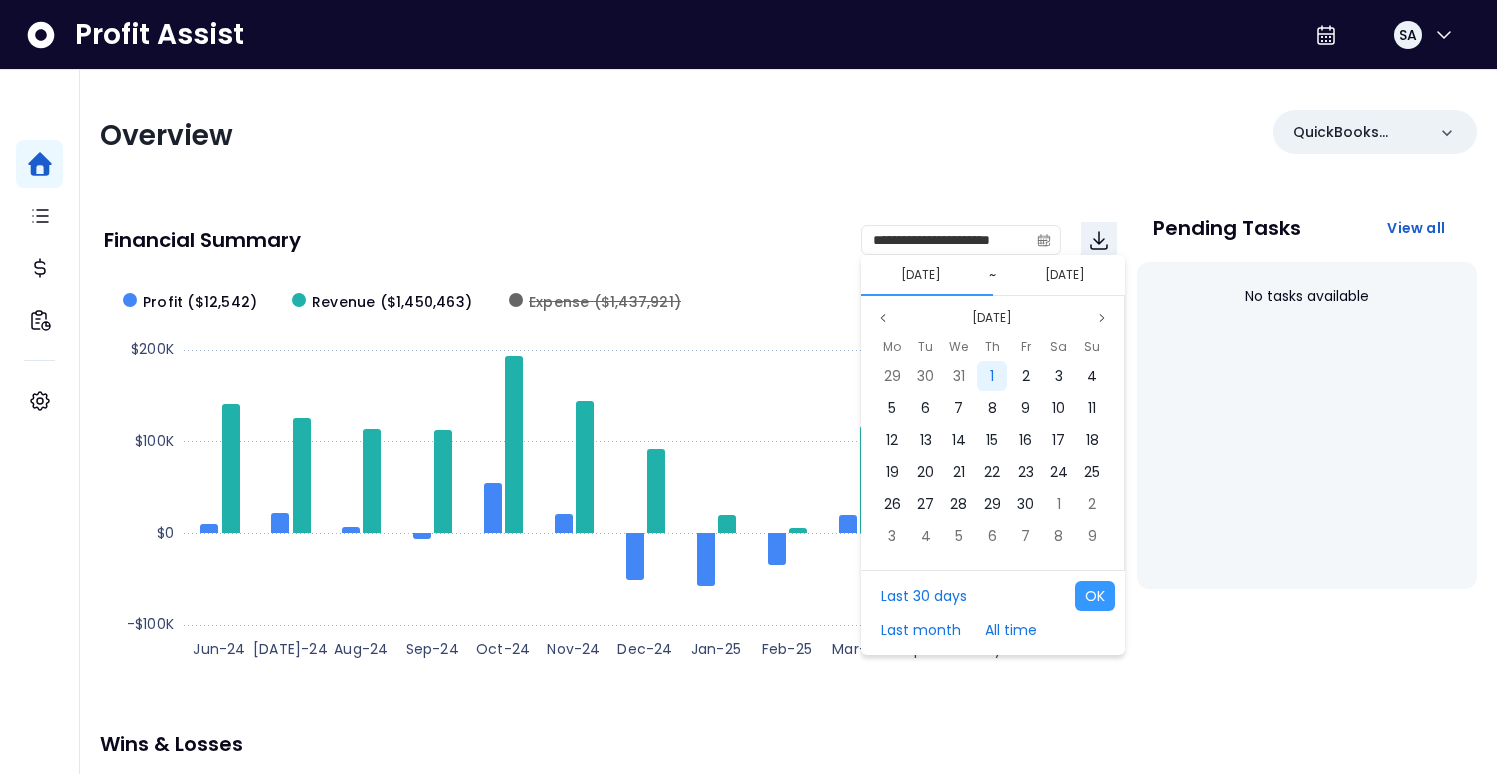 click on "1" at bounding box center (992, 376) 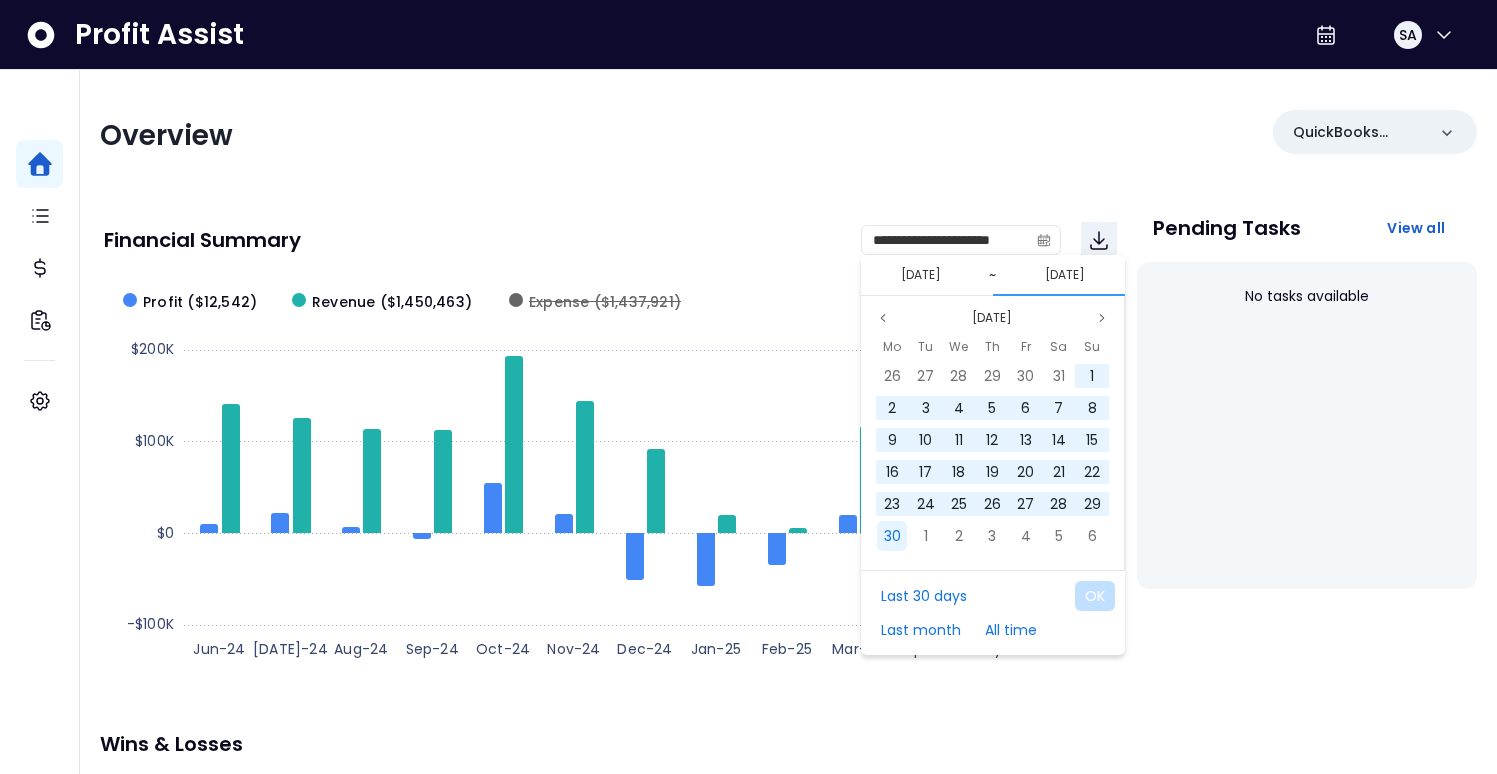 click on "30" at bounding box center [892, 536] 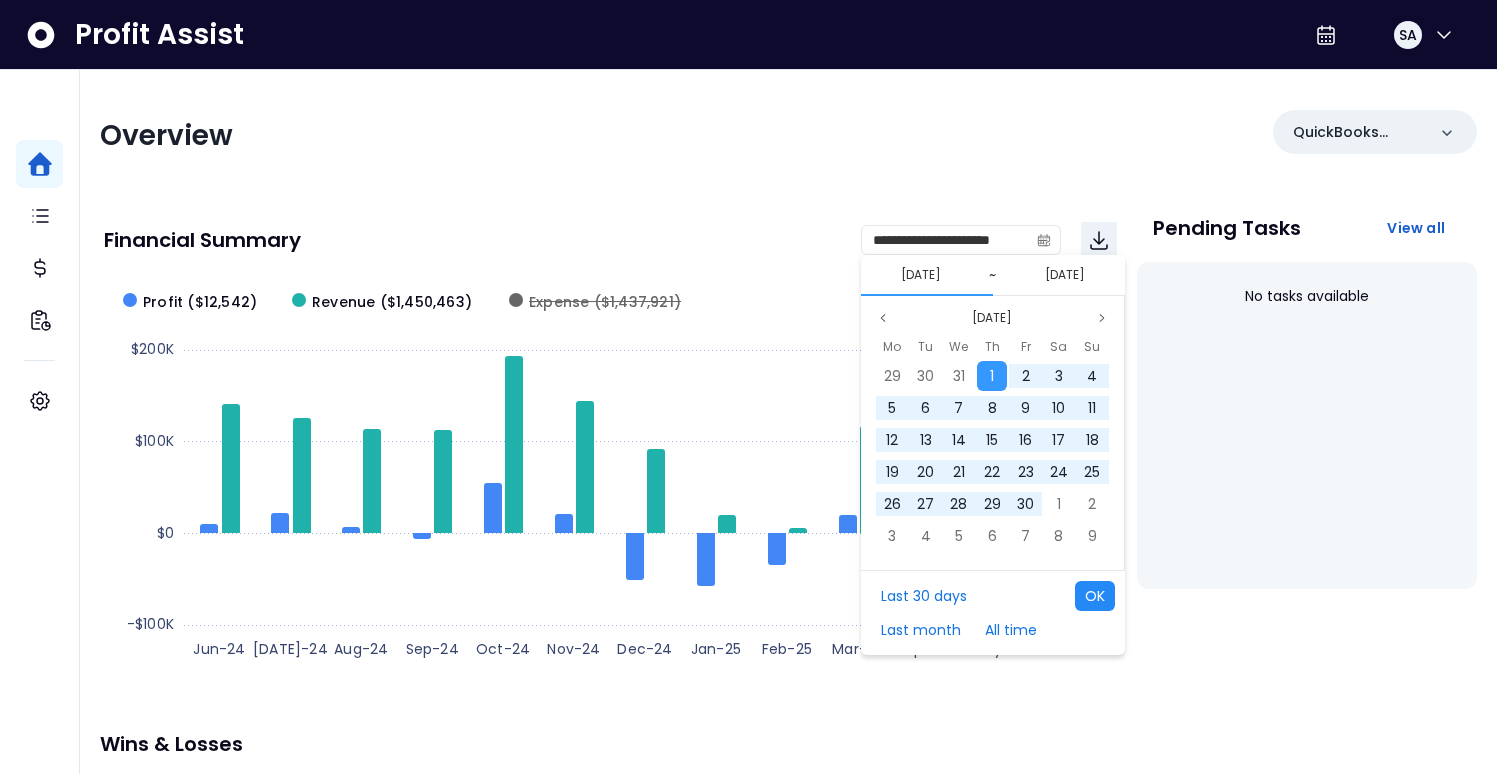 click on "OK" at bounding box center (1095, 596) 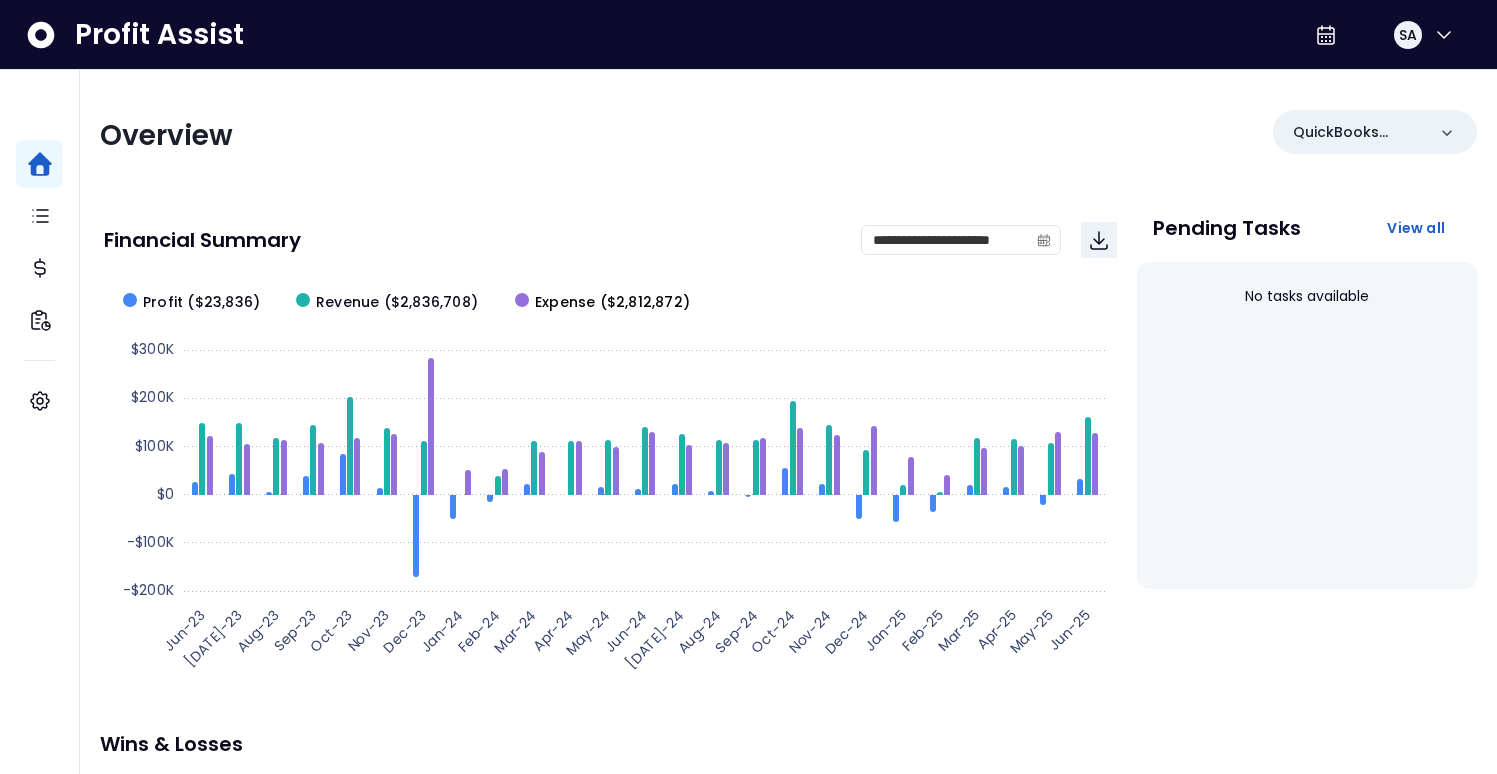 click on "Expense ($2,812,872)" at bounding box center [612, 302] 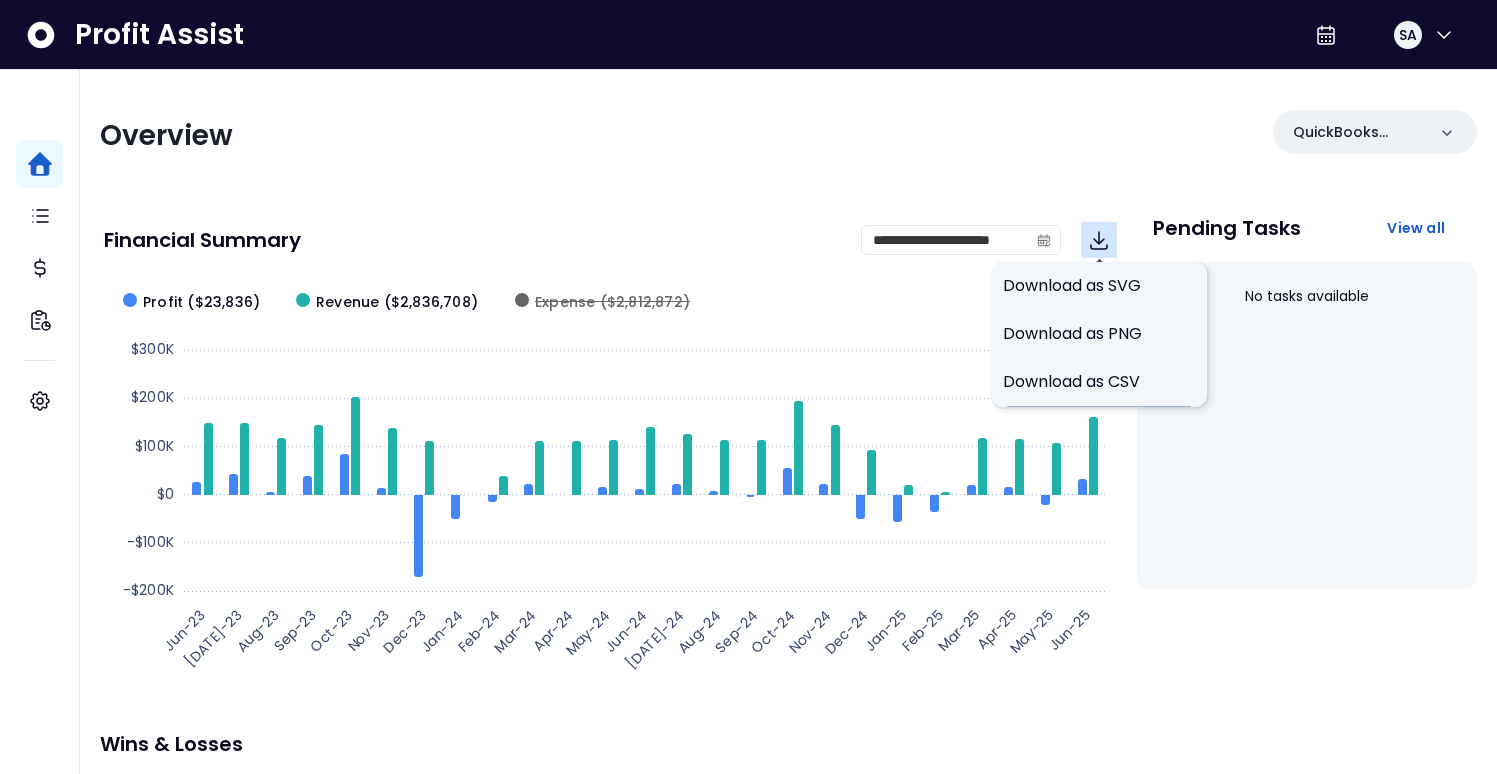 click 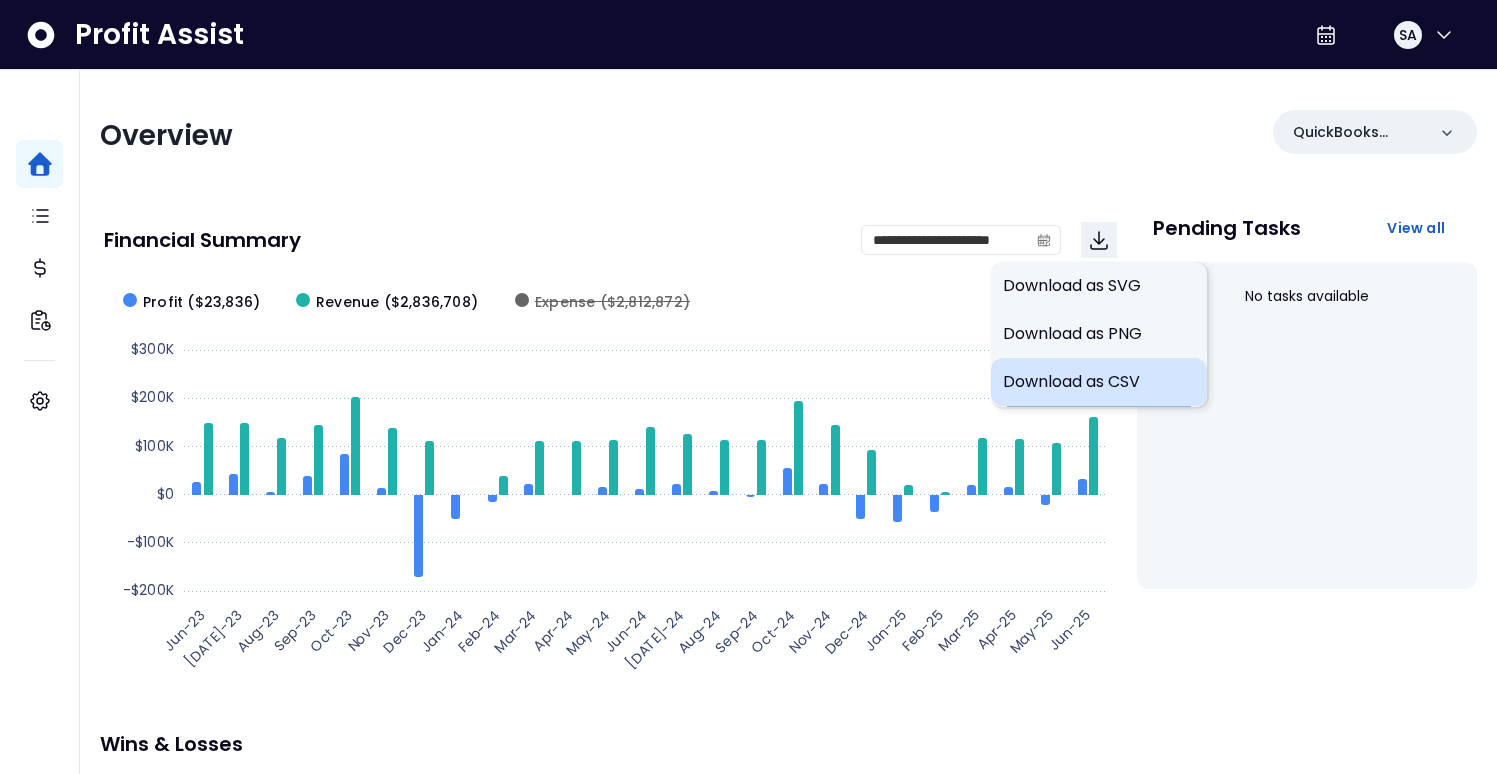click on "Download as CSV" at bounding box center [1099, 382] 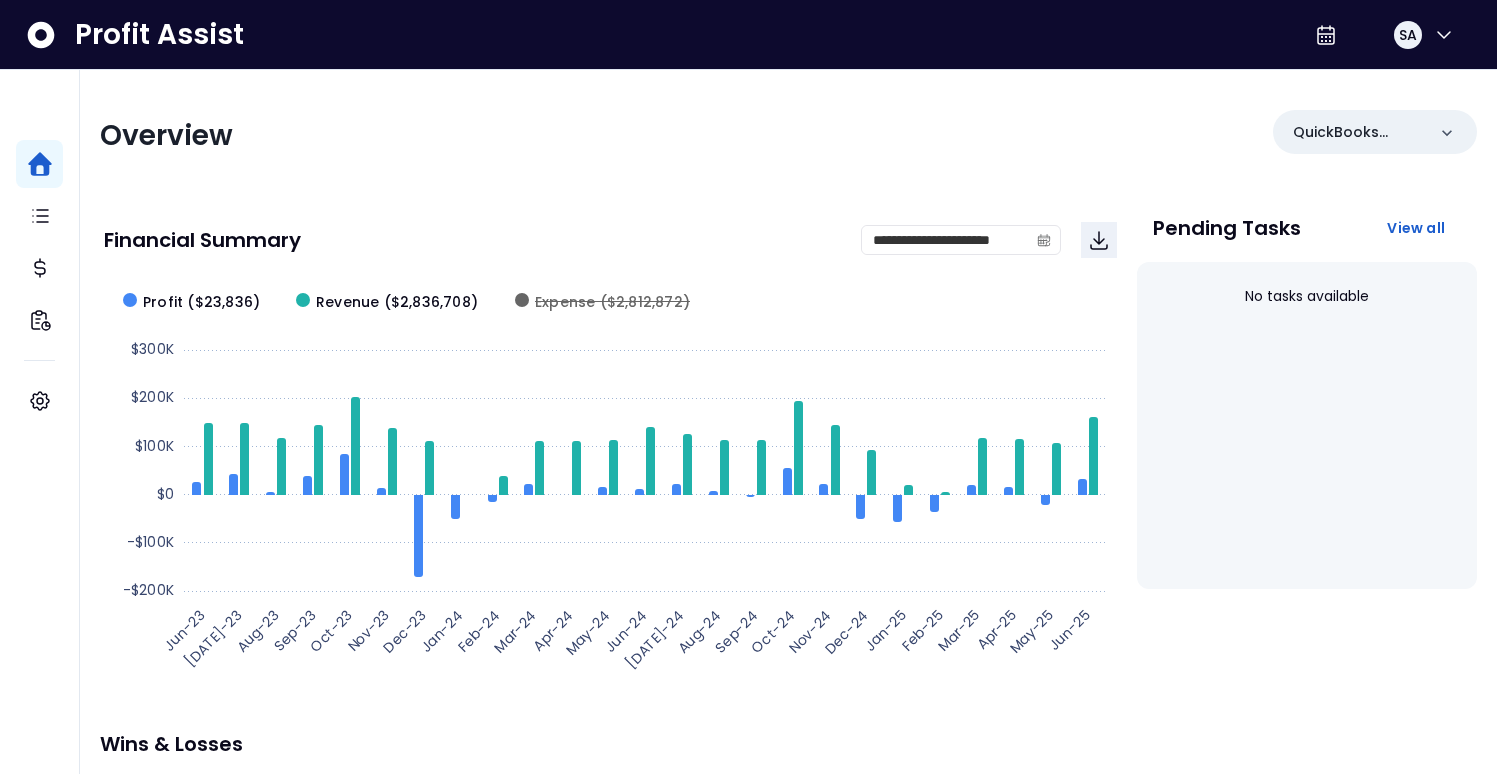 click on "**********" at bounding box center [788, 662] 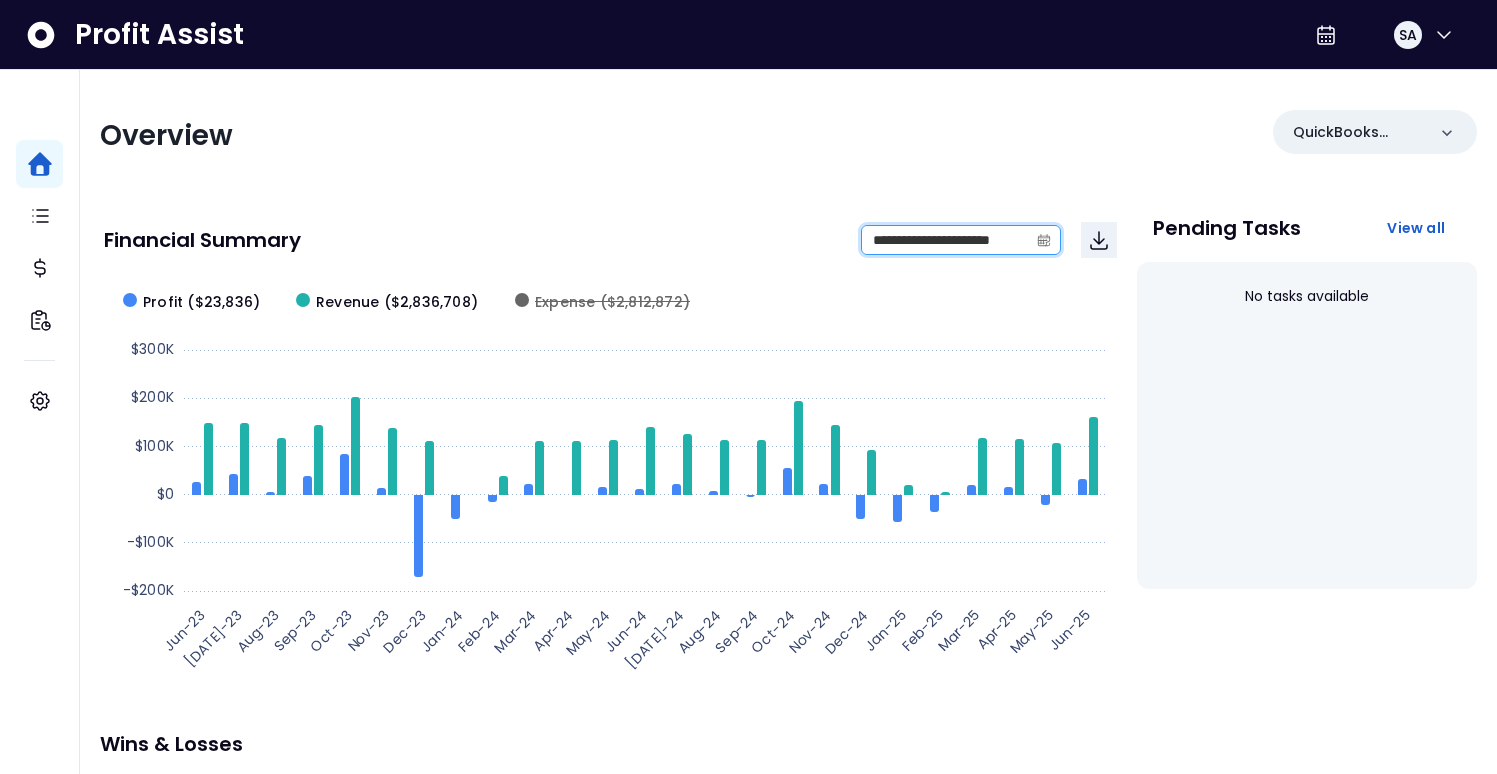 click on "**********" at bounding box center (945, 240) 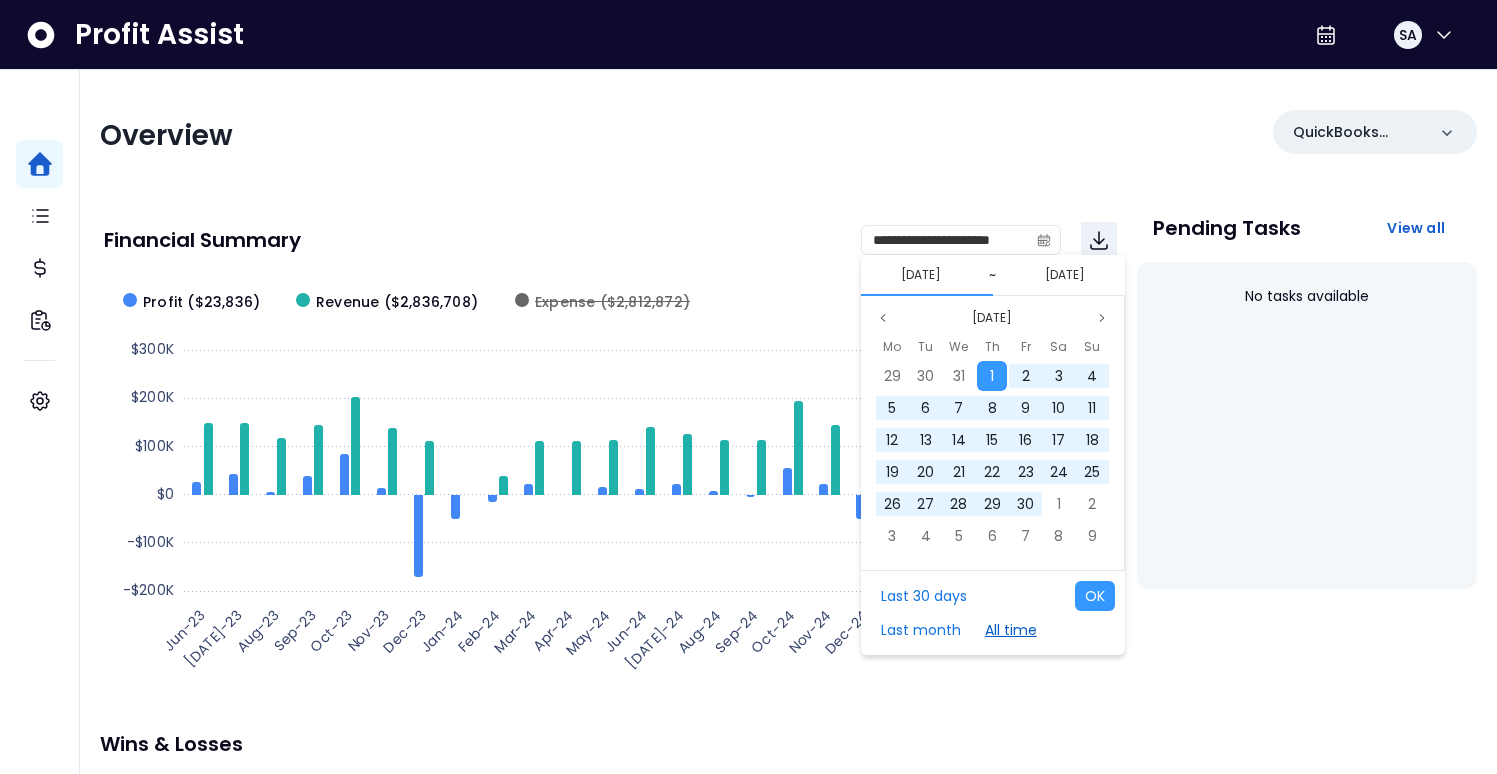 click on "All time" at bounding box center [1011, 630] 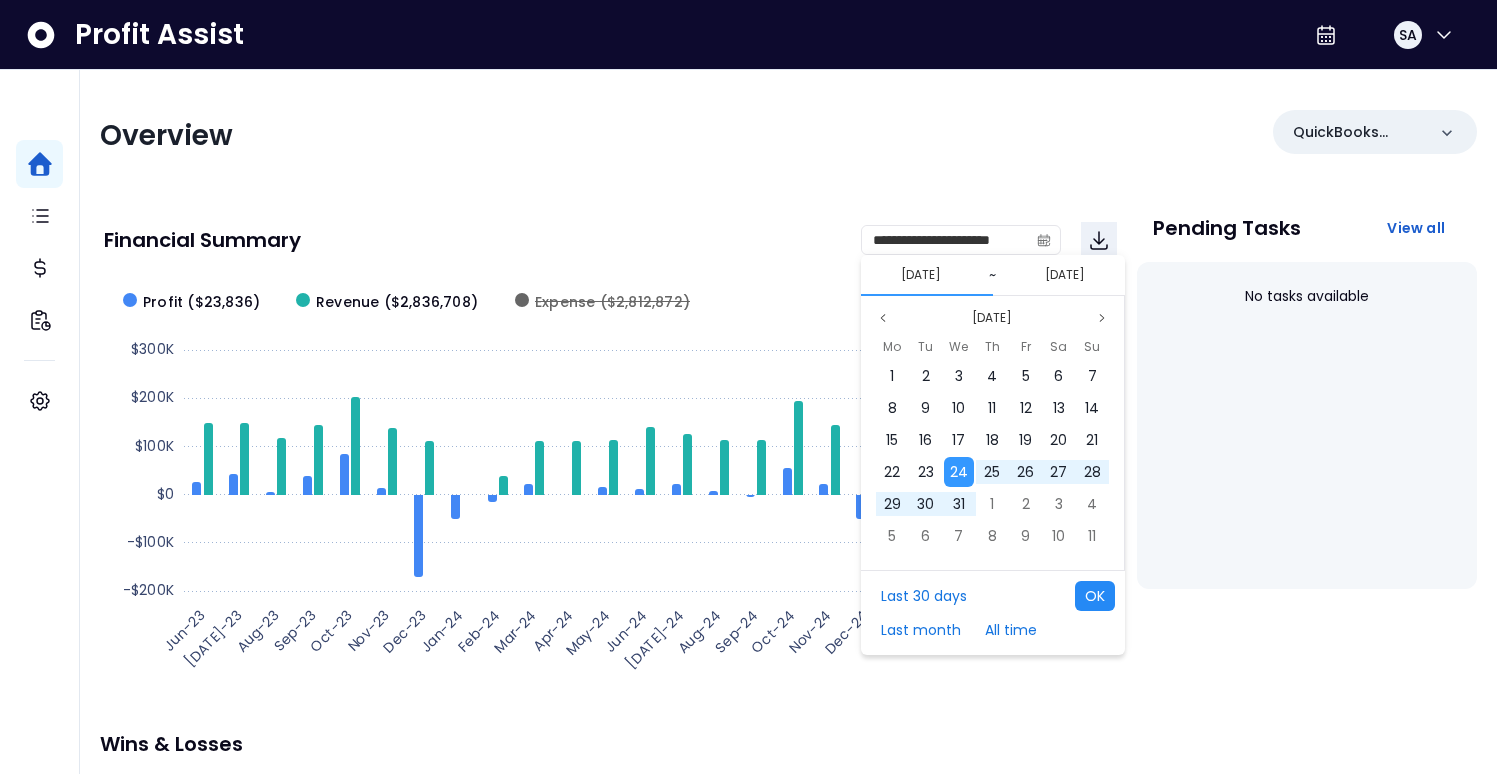 click on "OK" at bounding box center (1095, 596) 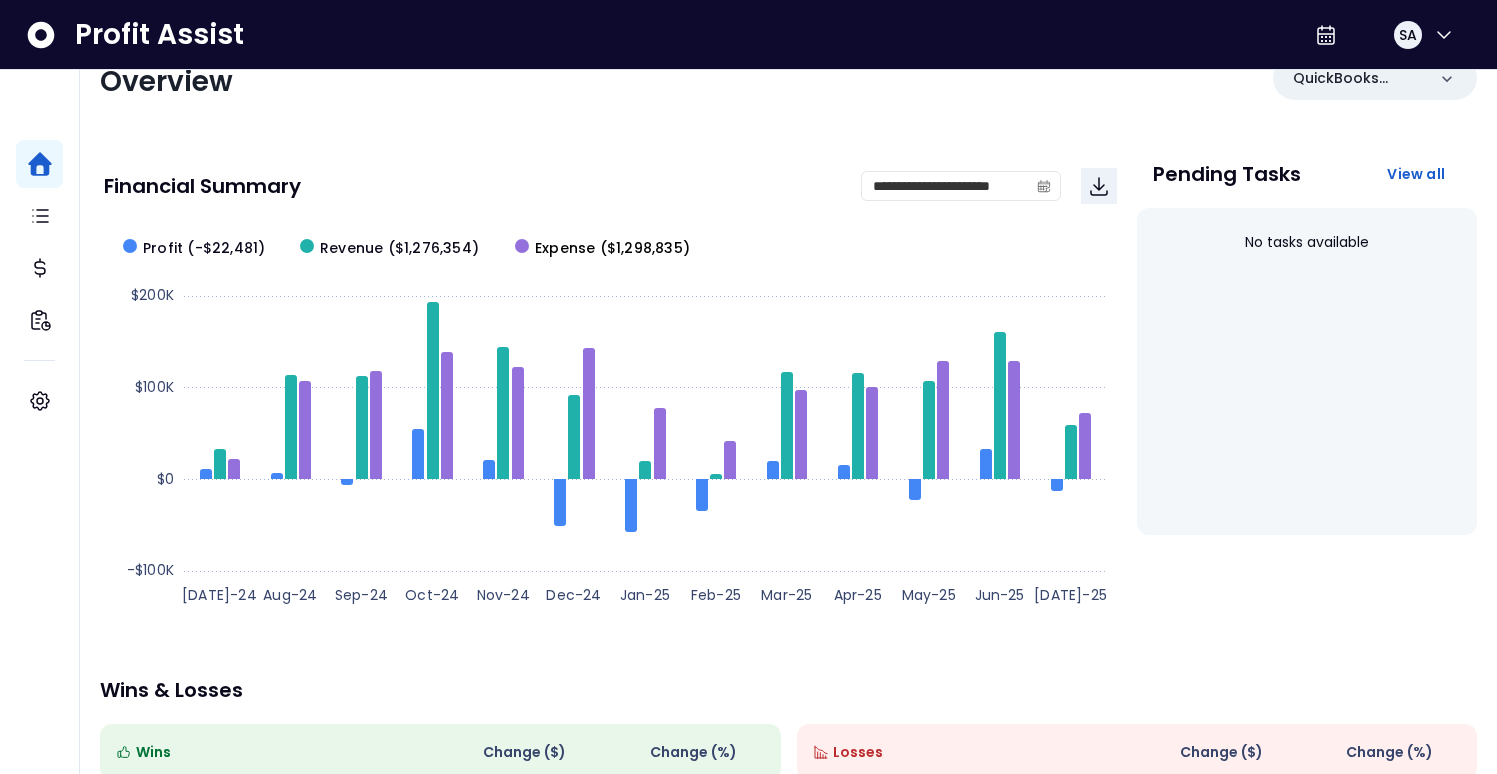 scroll, scrollTop: 72, scrollLeft: 0, axis: vertical 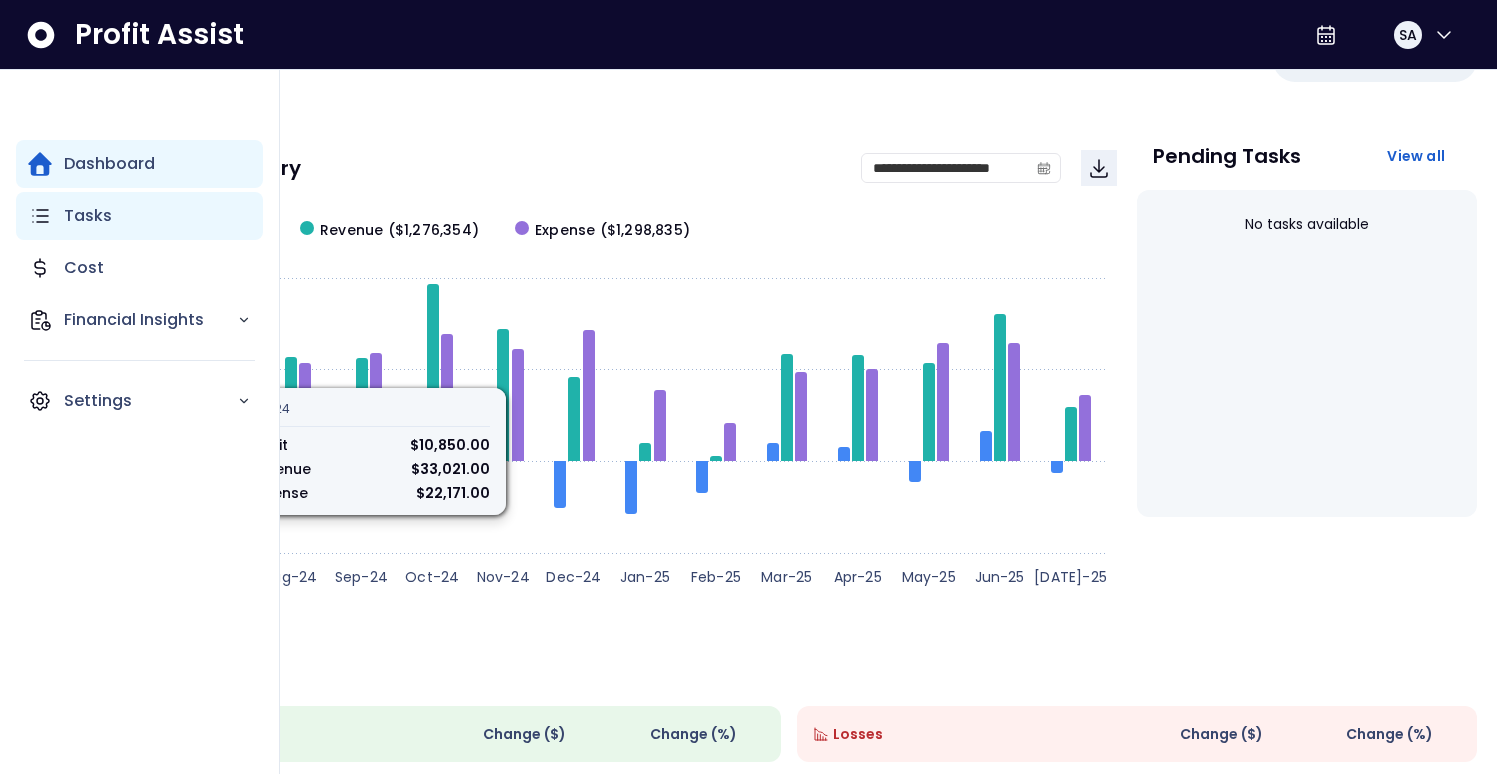 click on "Tasks" at bounding box center (139, 216) 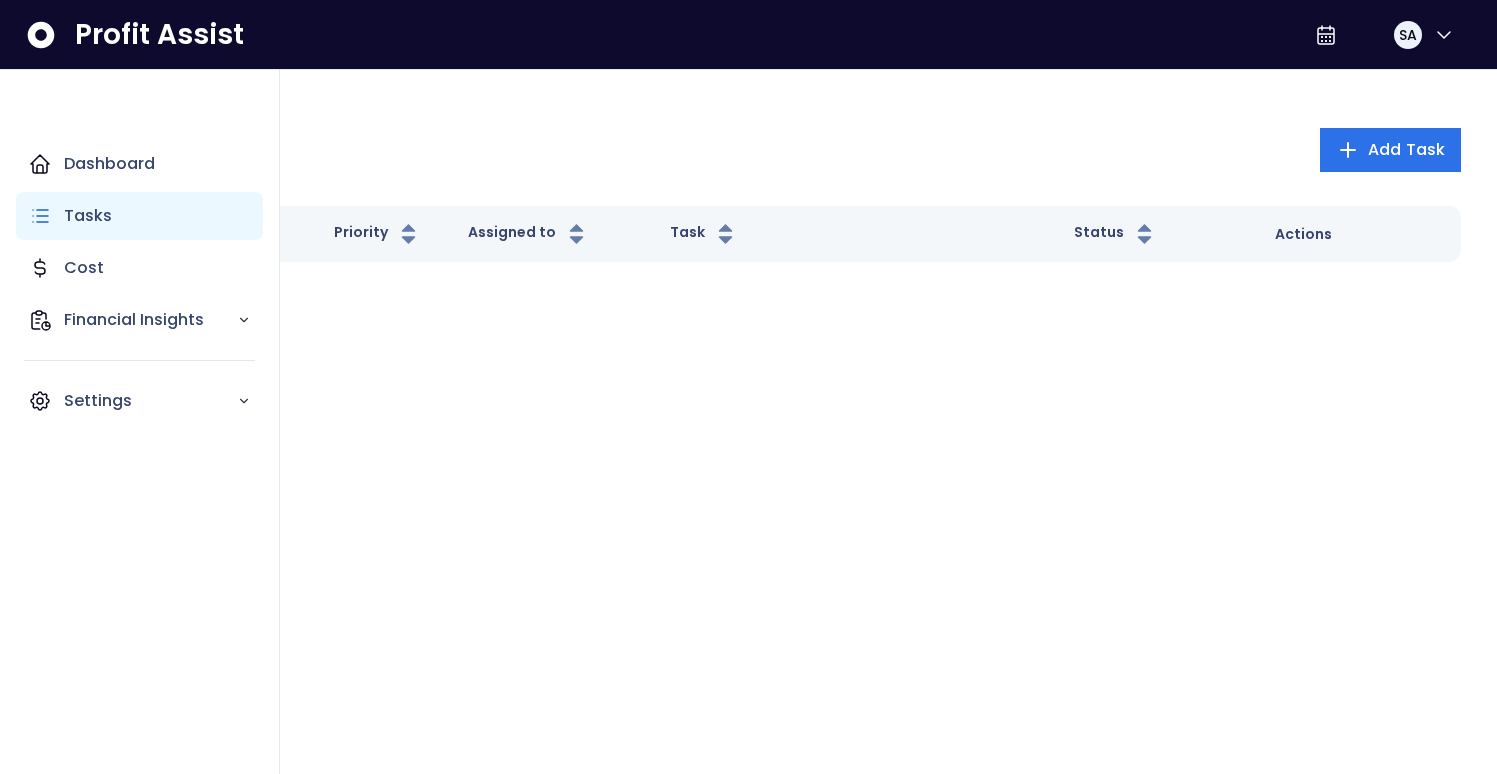 scroll, scrollTop: 0, scrollLeft: 0, axis: both 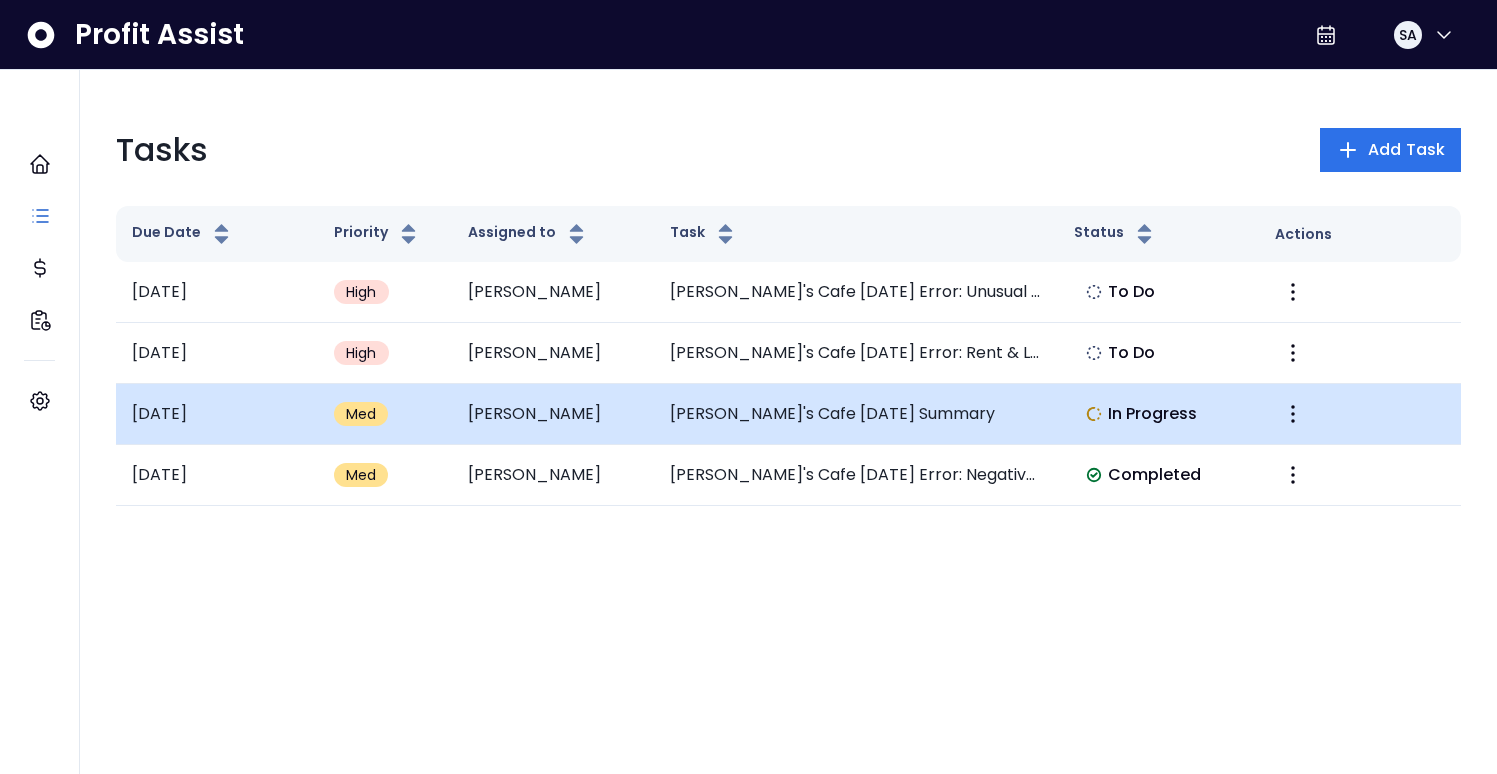 click on "[PERSON_NAME]" at bounding box center (553, 414) 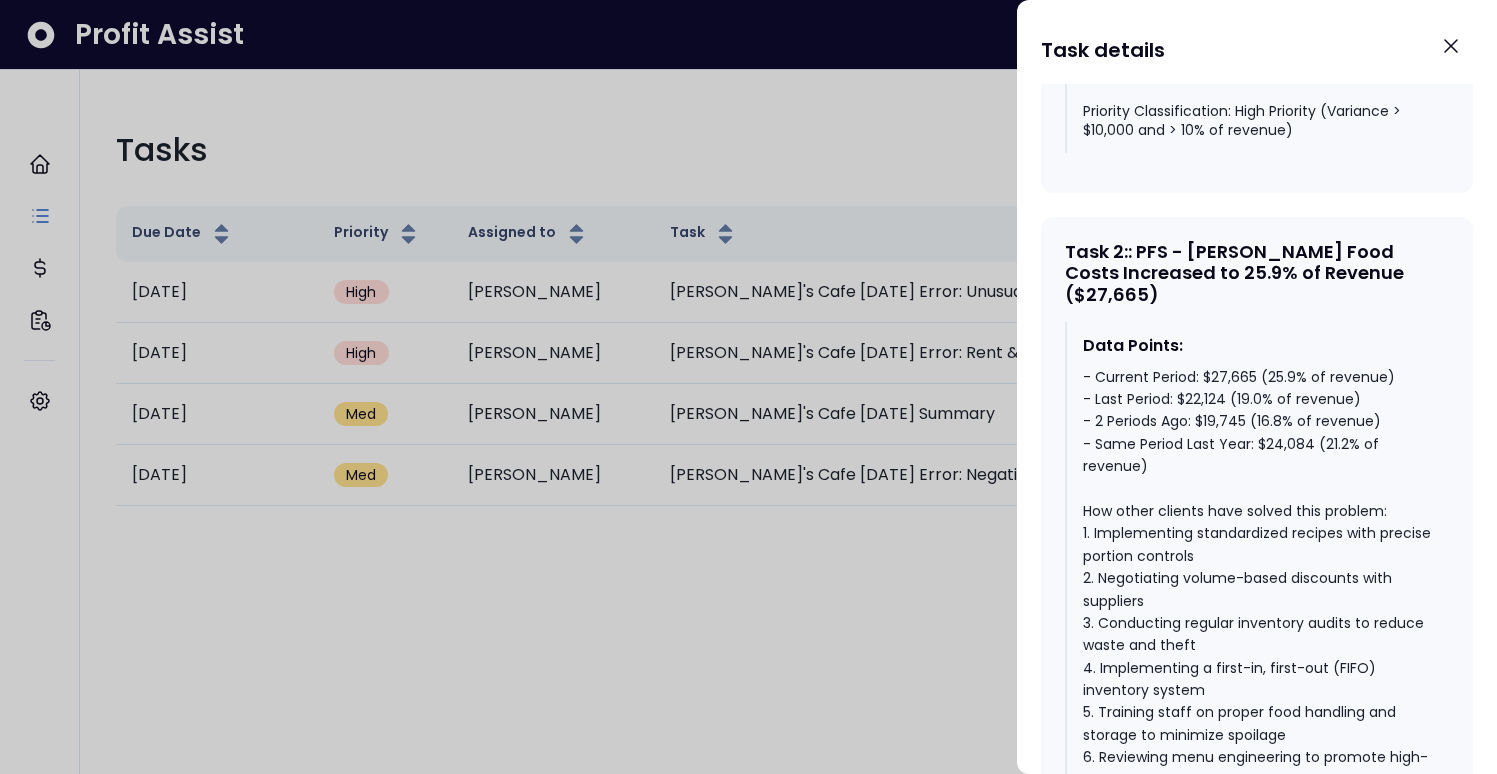 scroll, scrollTop: 1680, scrollLeft: 0, axis: vertical 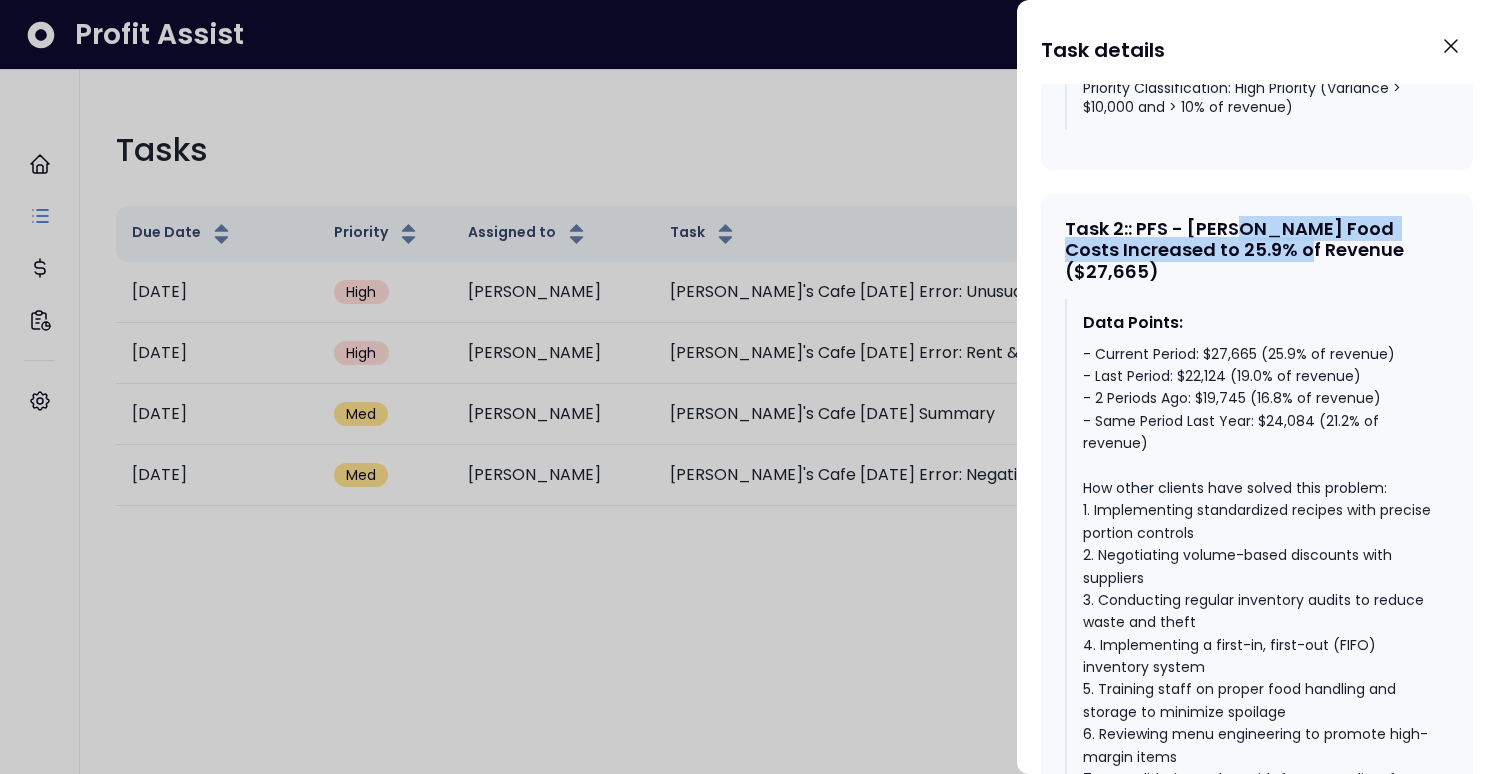 drag, startPoint x: 1239, startPoint y: 173, endPoint x: 1247, endPoint y: 189, distance: 17.888544 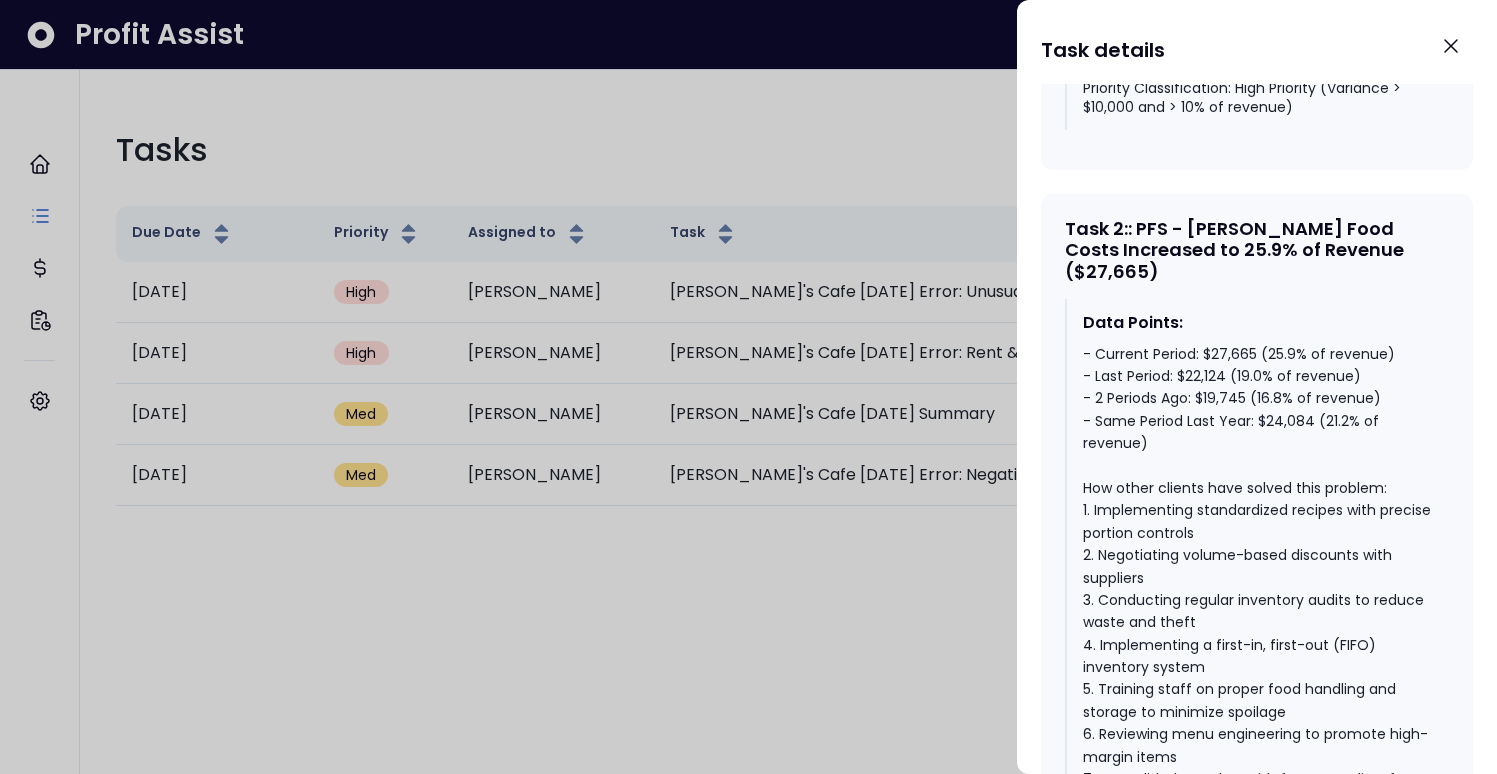 click at bounding box center (748, 387) 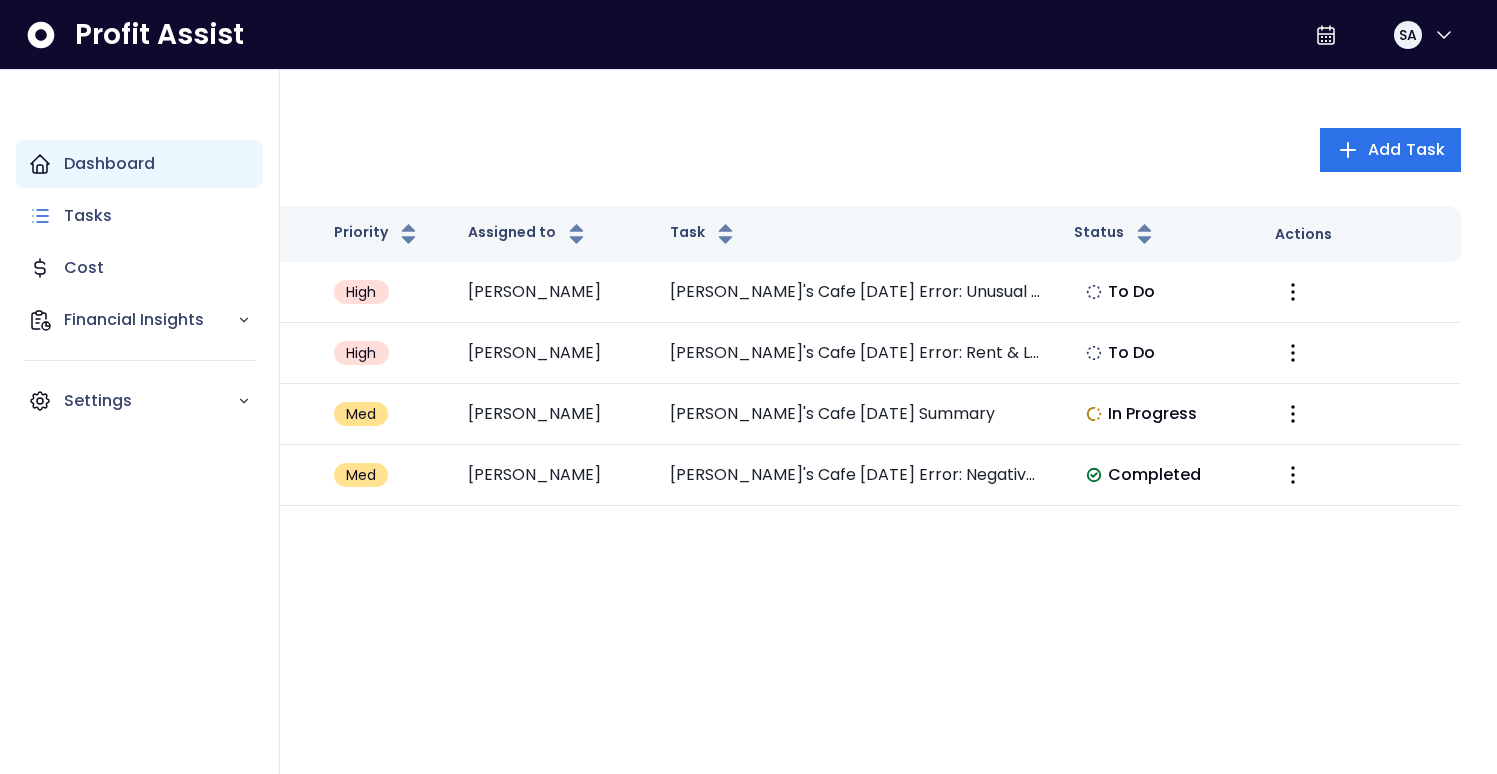 click 